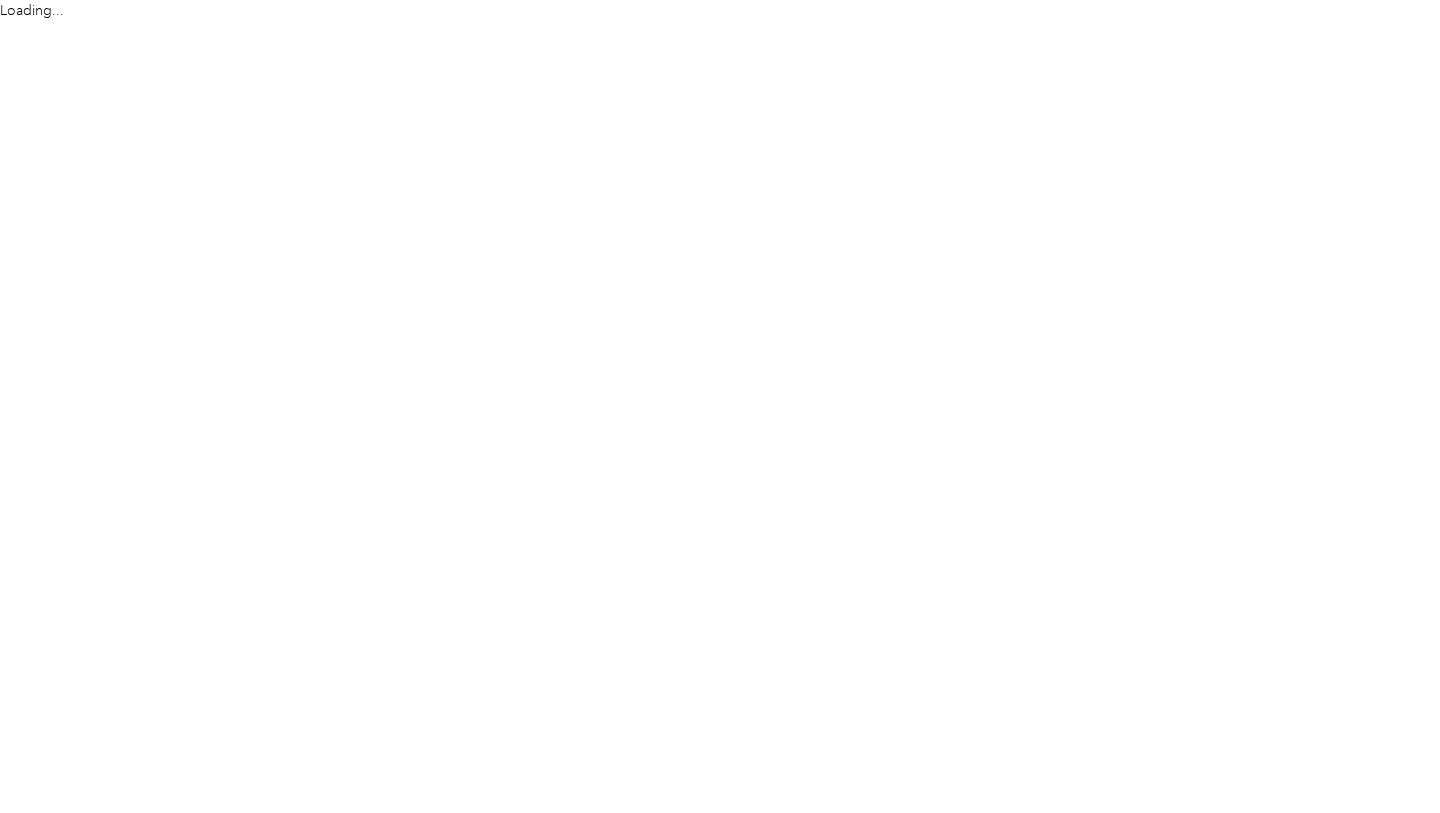 scroll, scrollTop: 0, scrollLeft: 0, axis: both 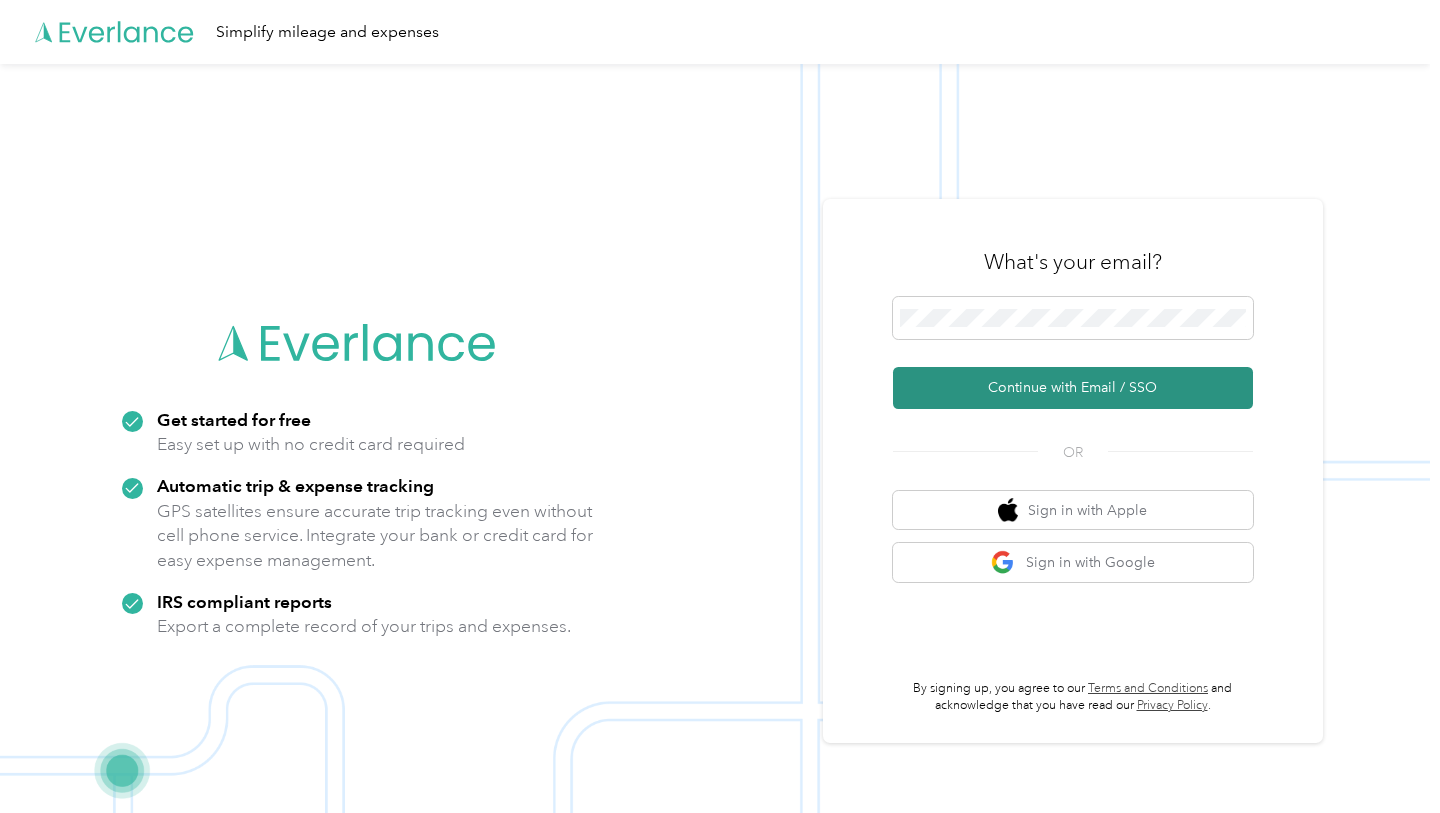 click on "Continue with Email / SSO" at bounding box center (1073, 388) 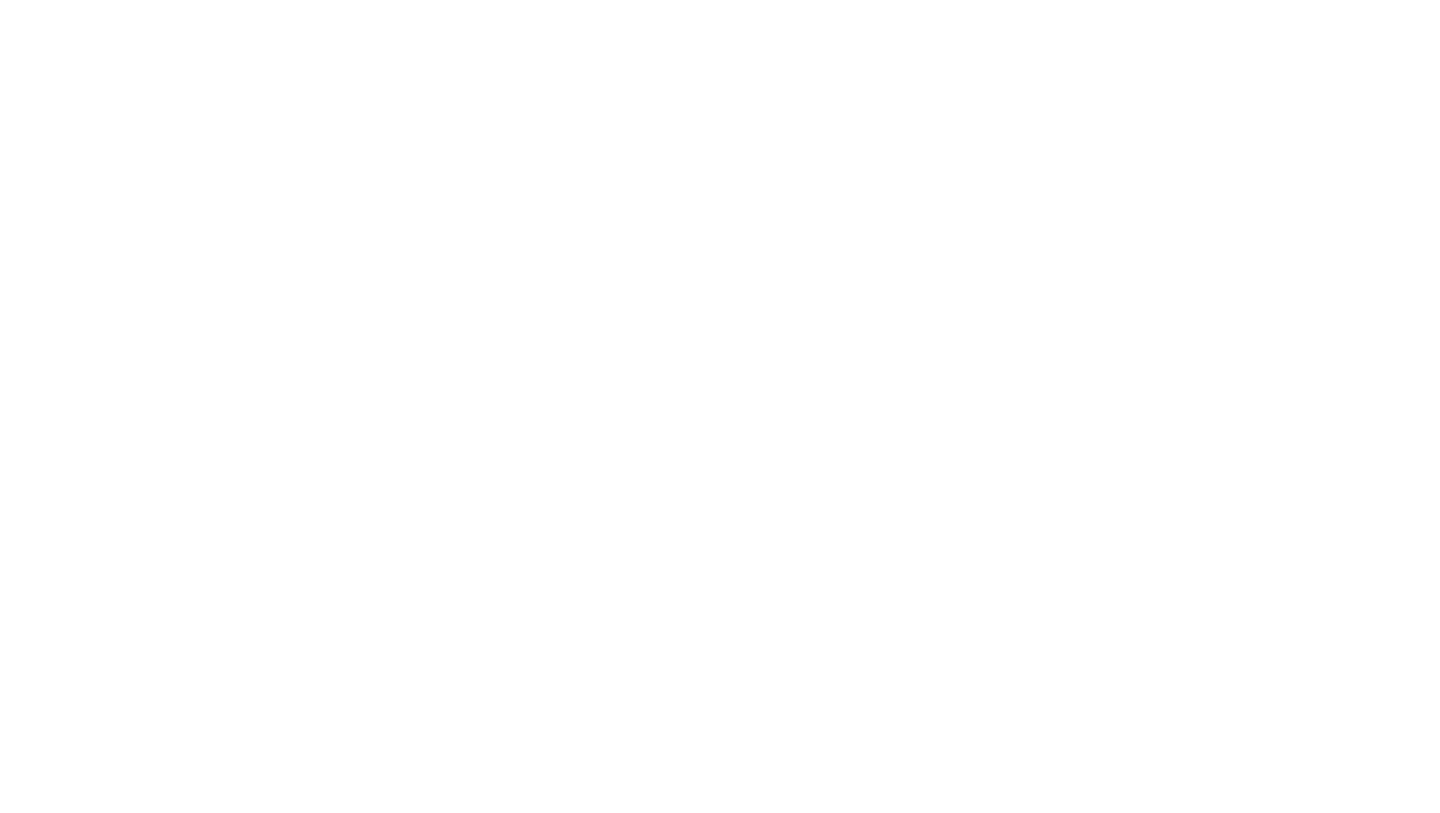 scroll, scrollTop: 0, scrollLeft: 0, axis: both 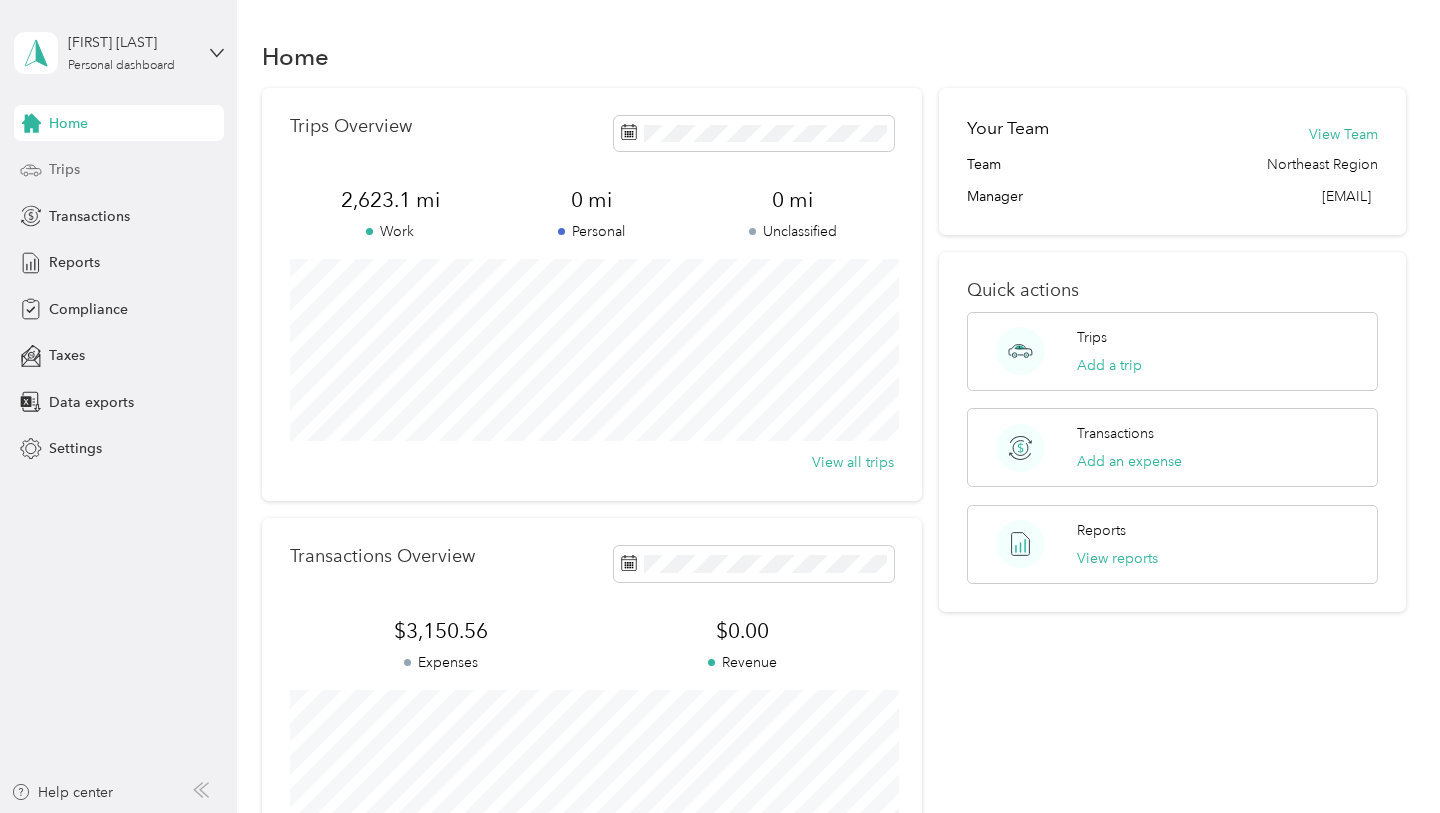click on "Trips" at bounding box center (119, 170) 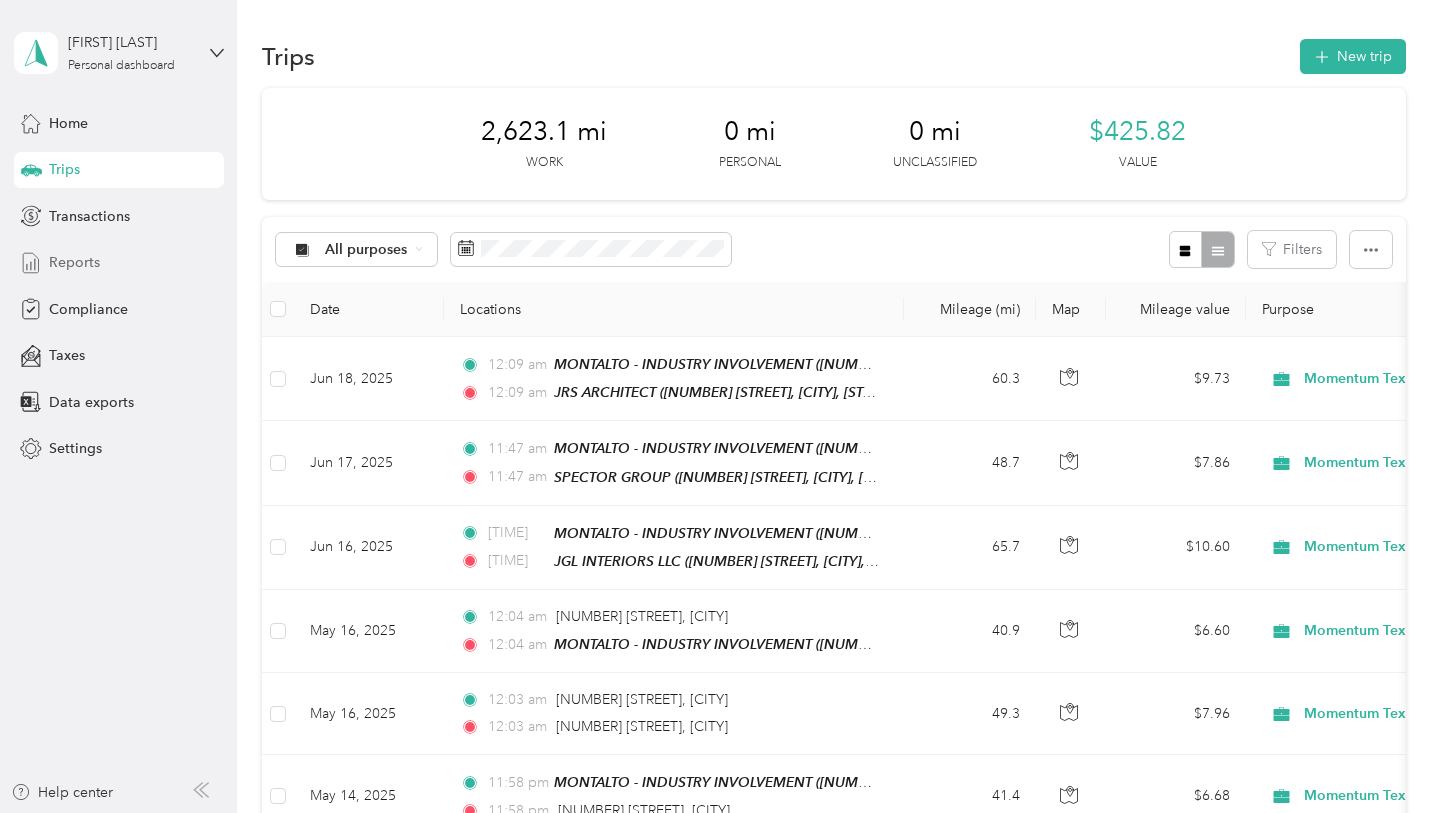 click on "Reports" at bounding box center [119, 263] 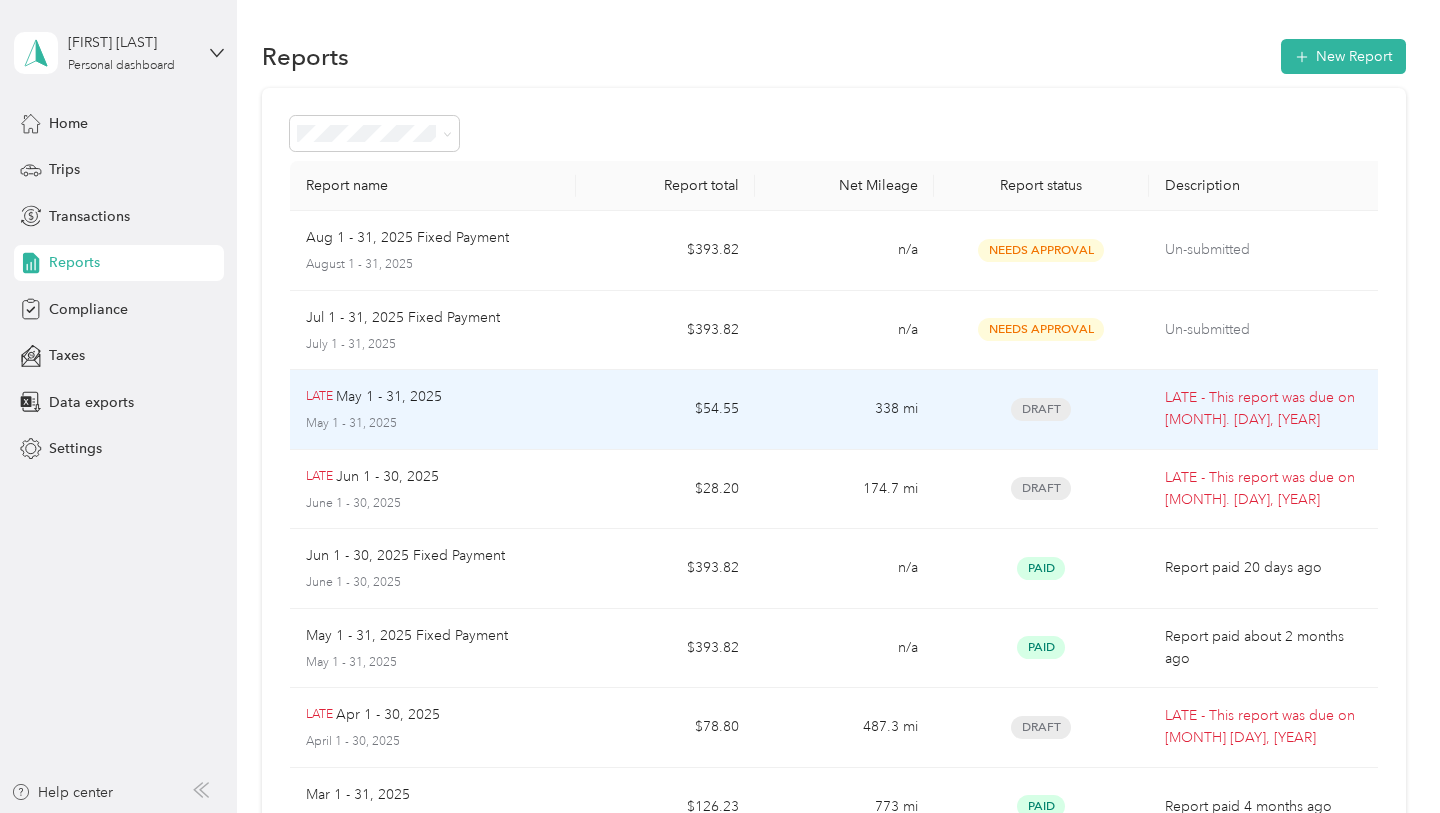 click on "May 1 - 31, 2025" at bounding box center (389, 397) 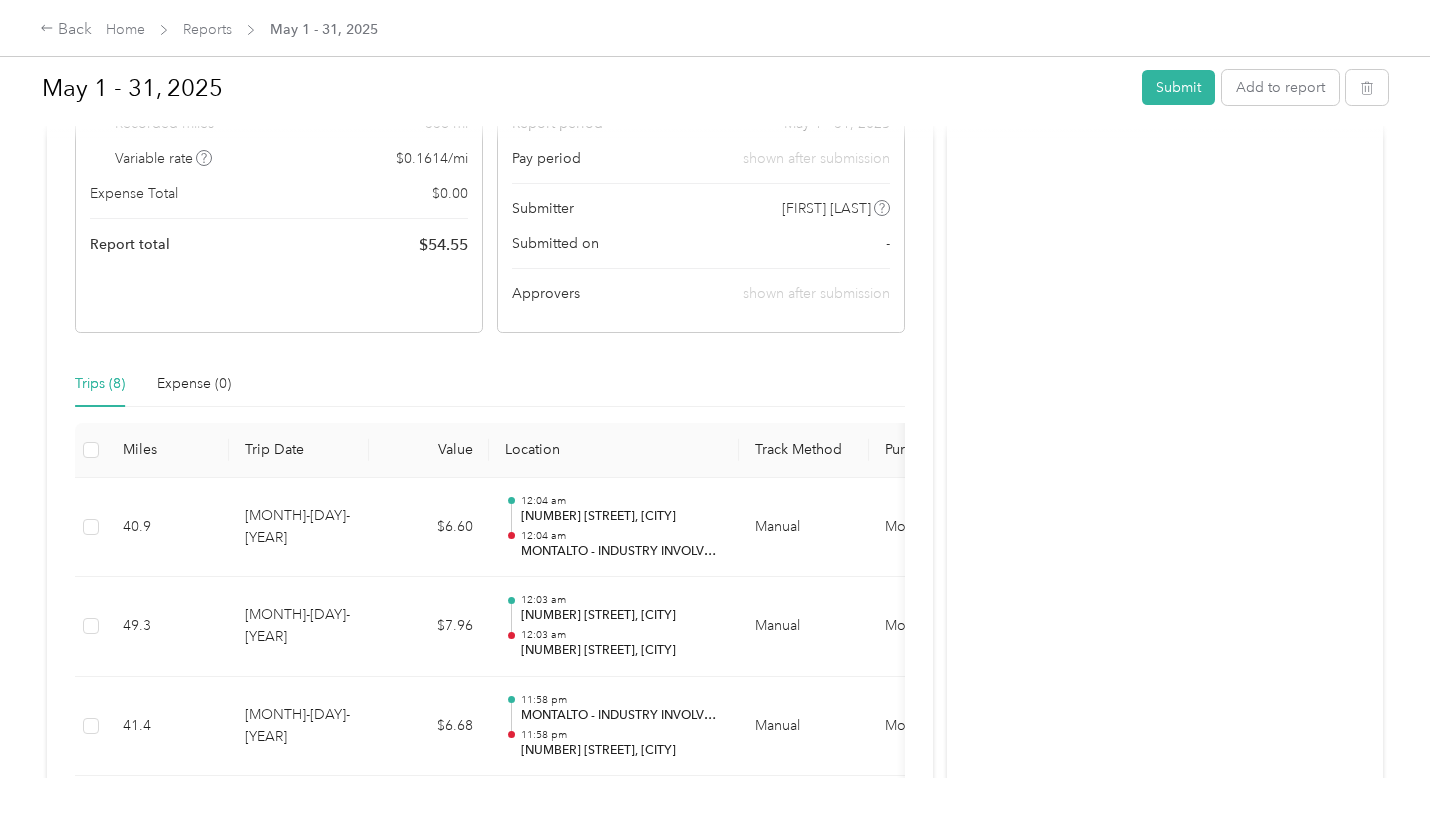 scroll, scrollTop: 0, scrollLeft: 0, axis: both 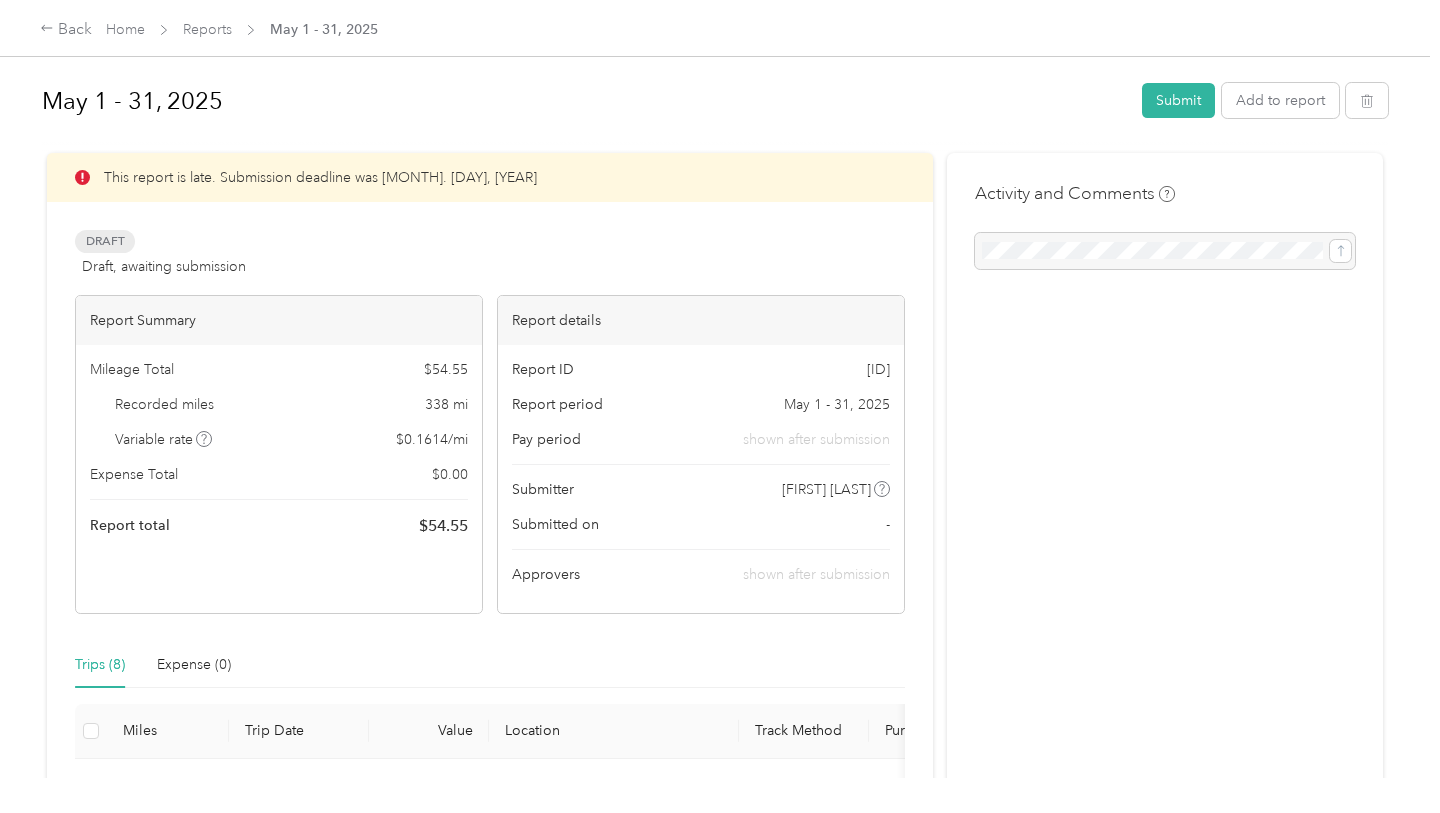 click on "[MONTH] - [DAY], [YEAR] Submit Add to report" at bounding box center [715, 104] 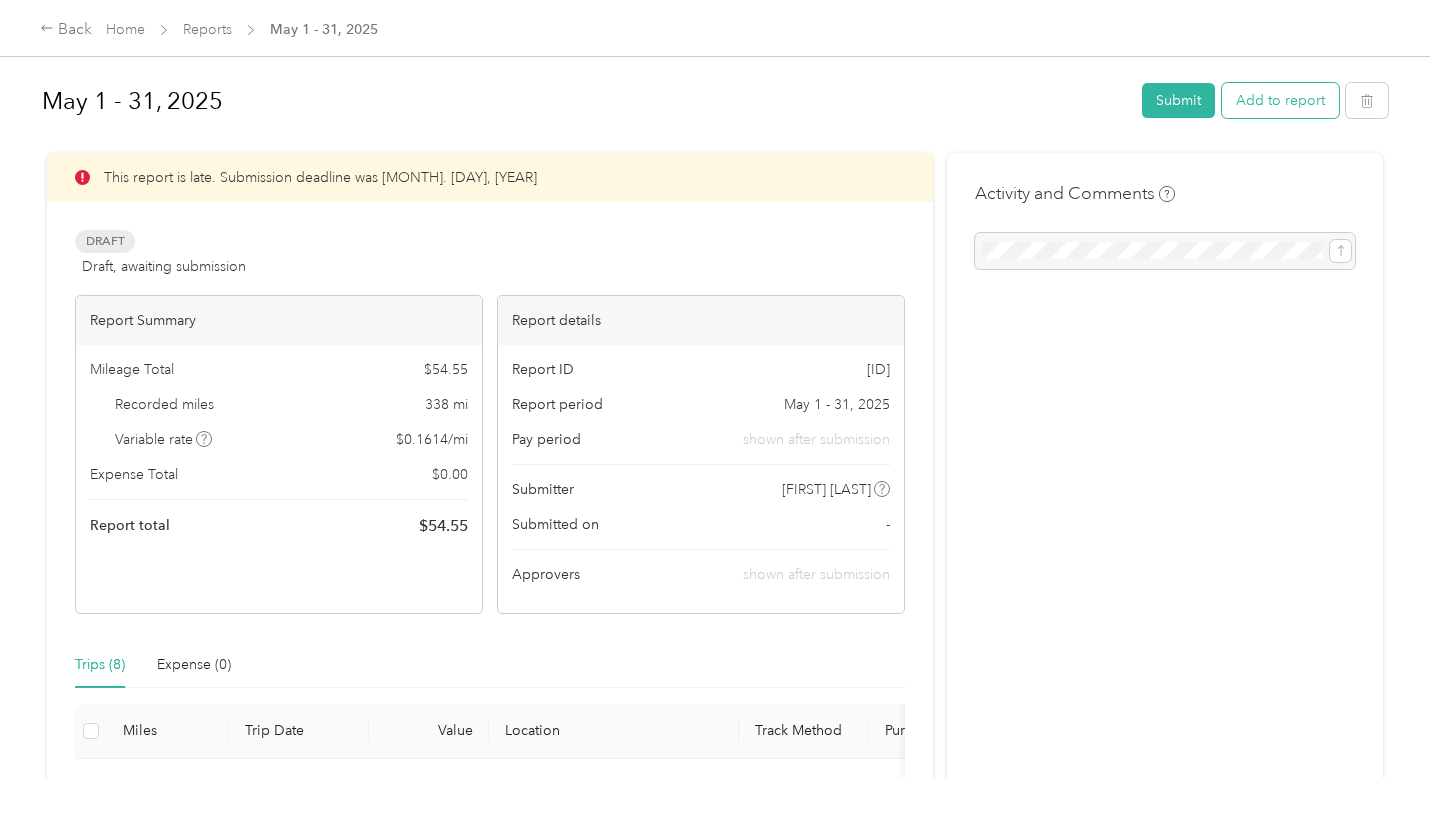 click on "Add to report" at bounding box center (1280, 100) 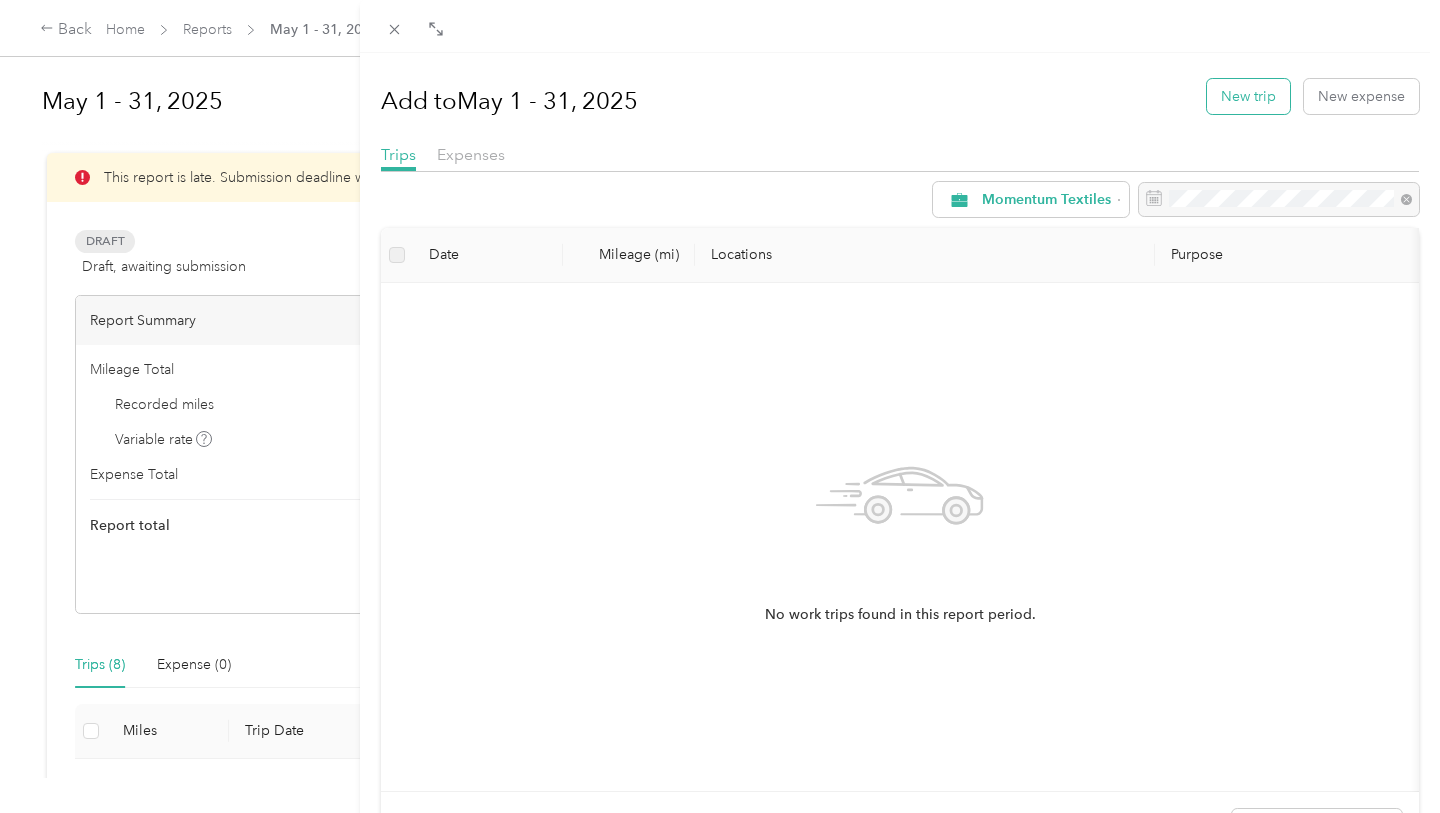 click on "New trip" at bounding box center [1248, 96] 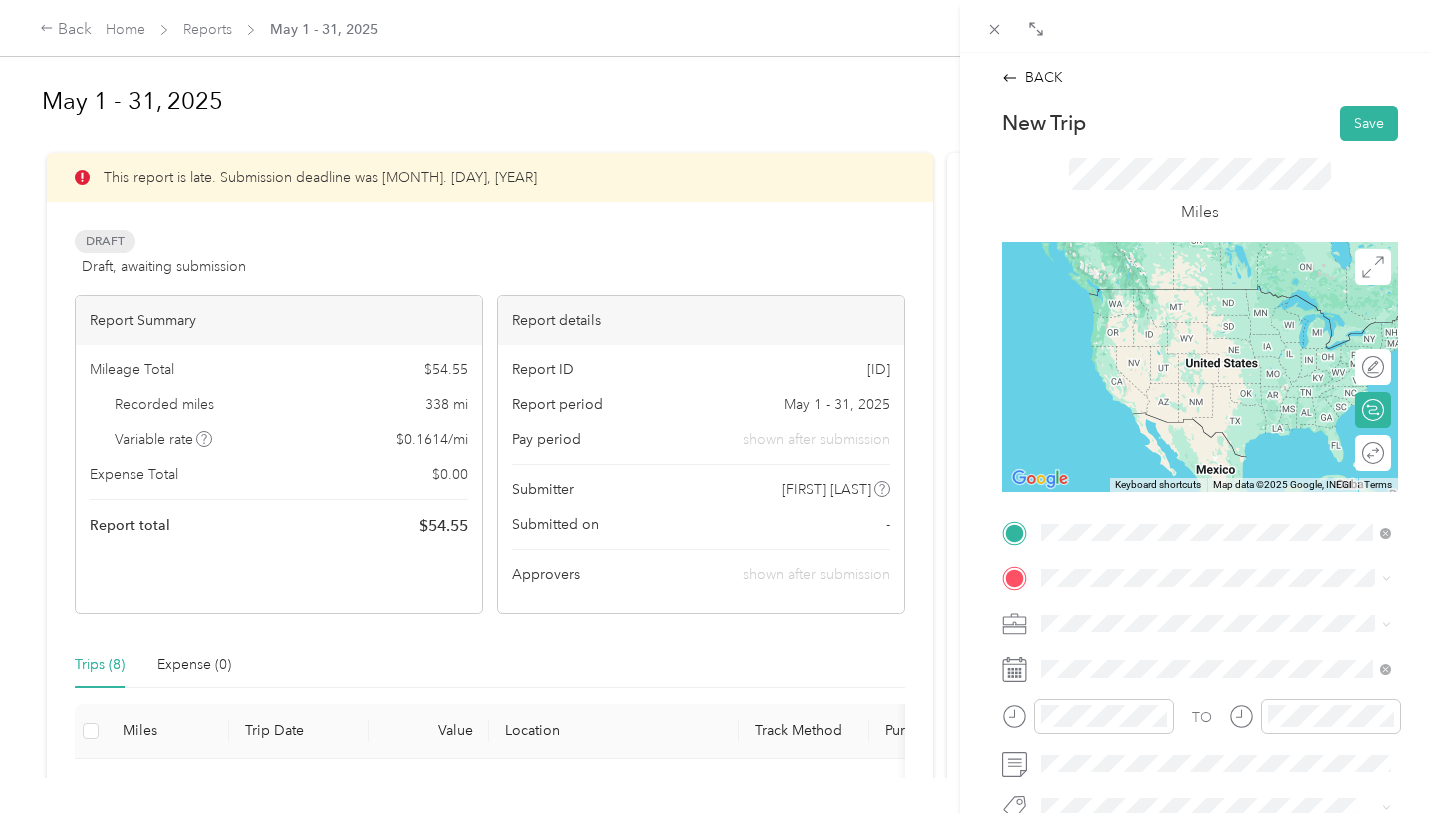 click on "MONTALTO - ALLIANCE PARTNERSHIPS" at bounding box center [1266, 304] 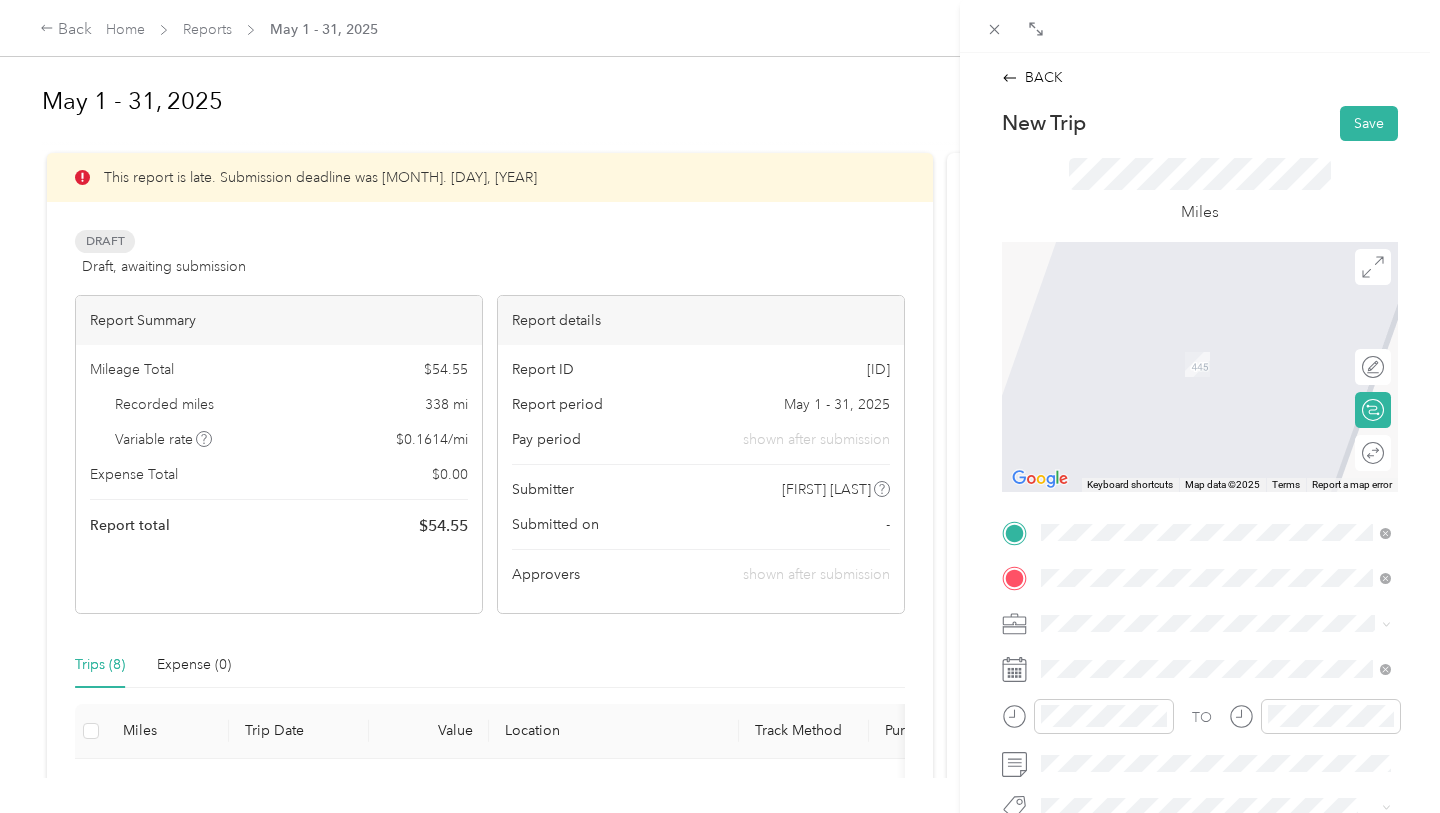 click on "TEAM LANGSAM RUBIN INTERIORS [NUMBER] [STREET], [POSTAL_CODE], [CITY], [STATE]" at bounding box center (1216, 367) 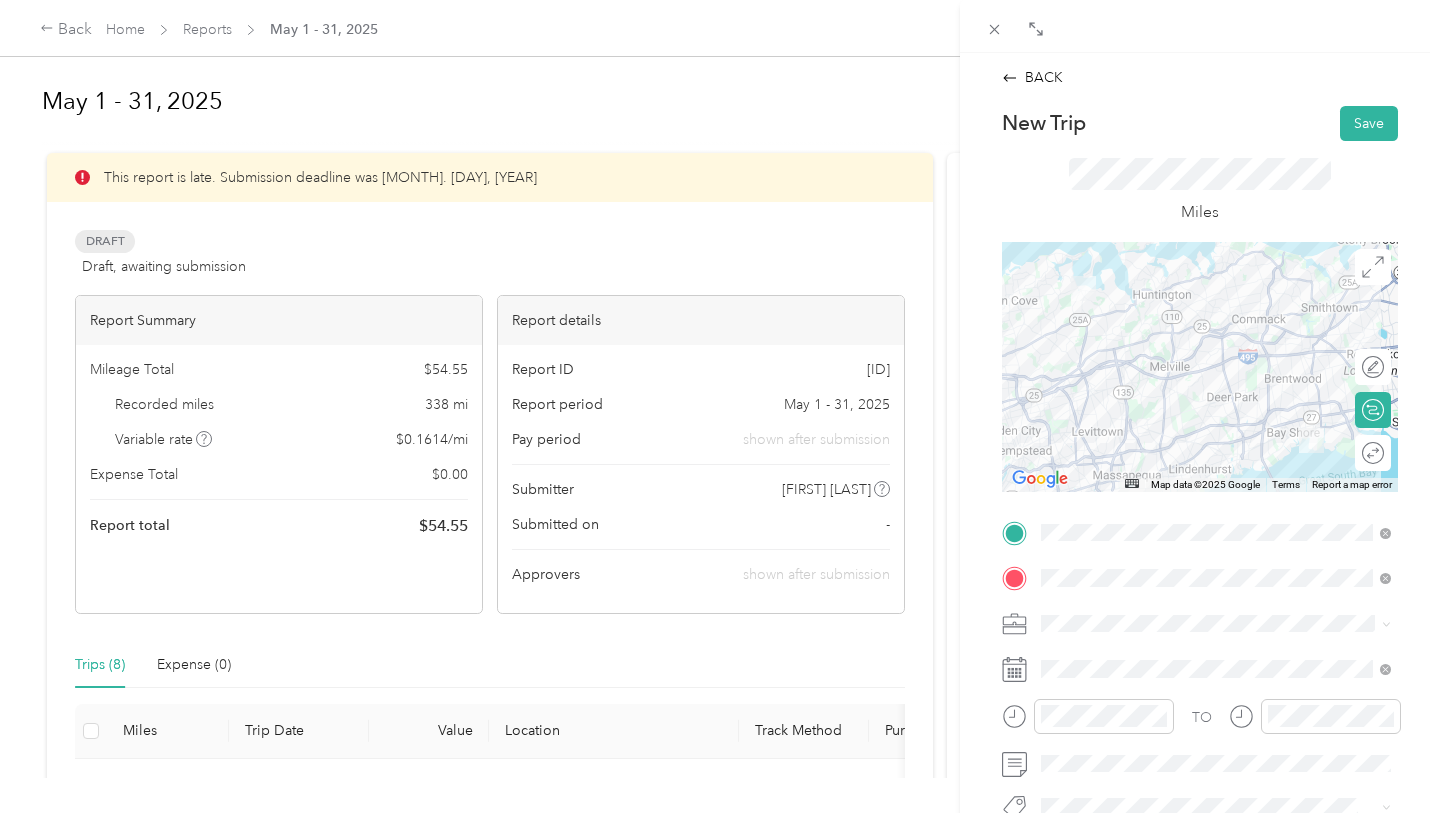 click 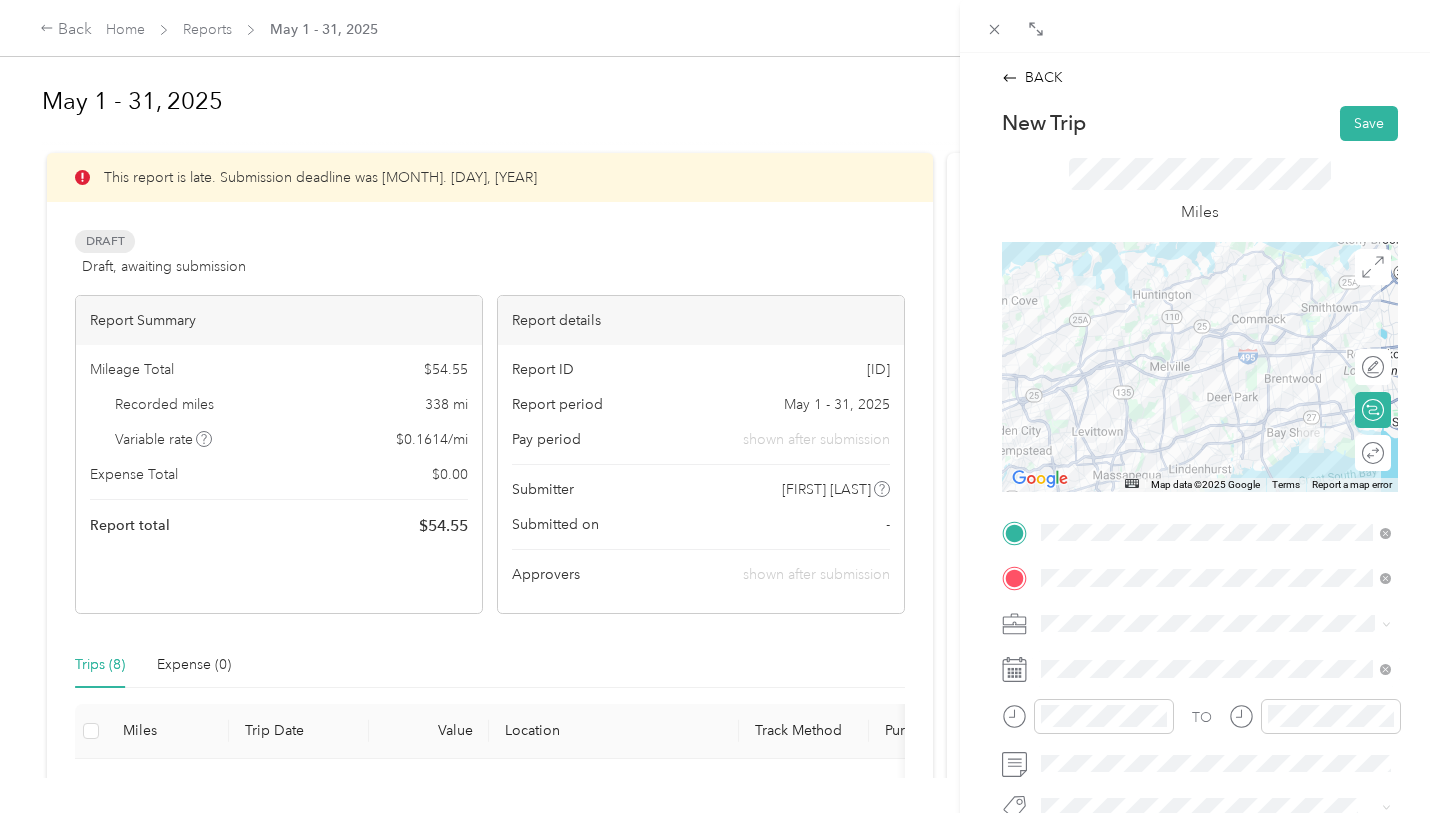 click 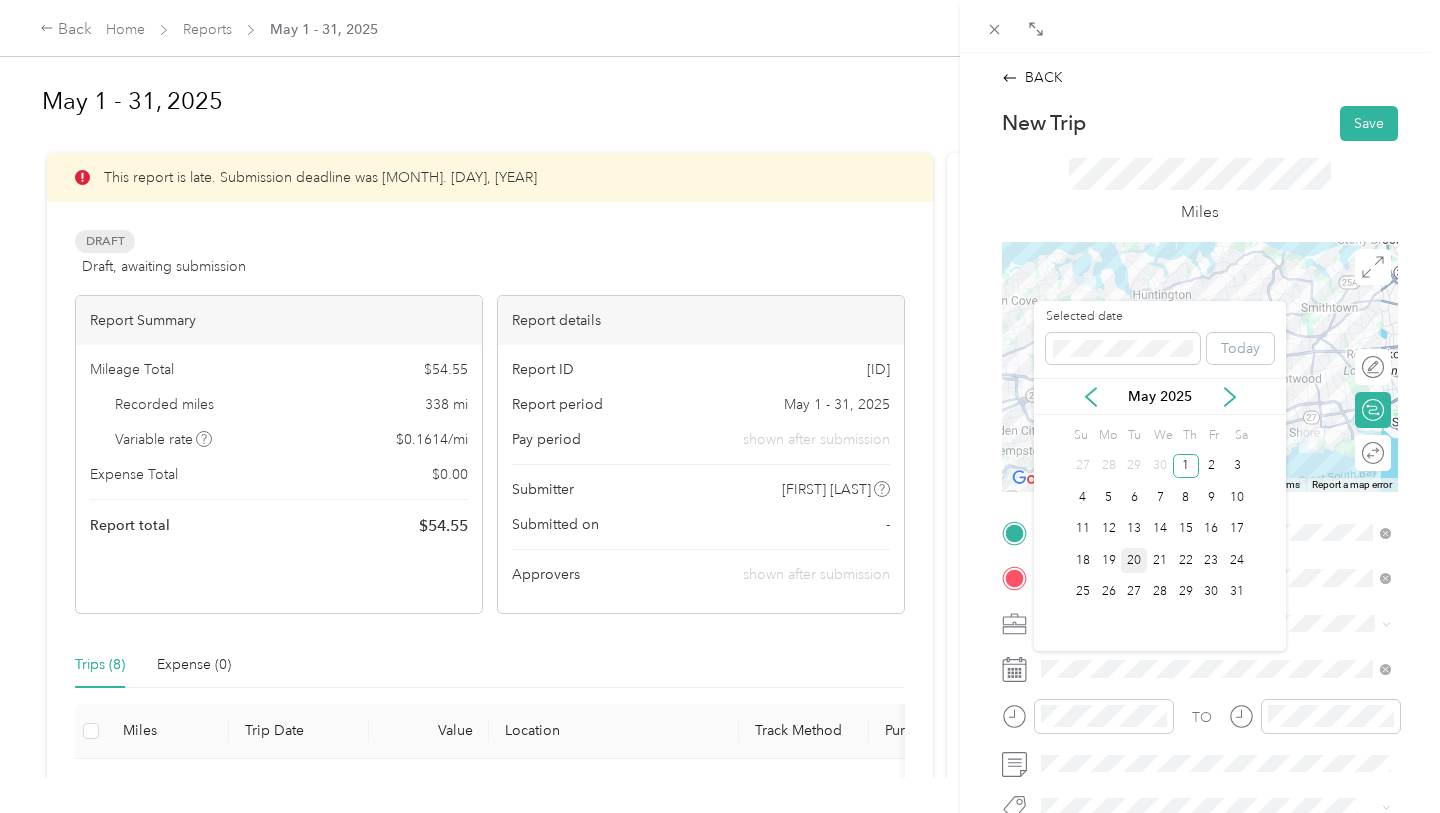 click on "20" at bounding box center (1134, 560) 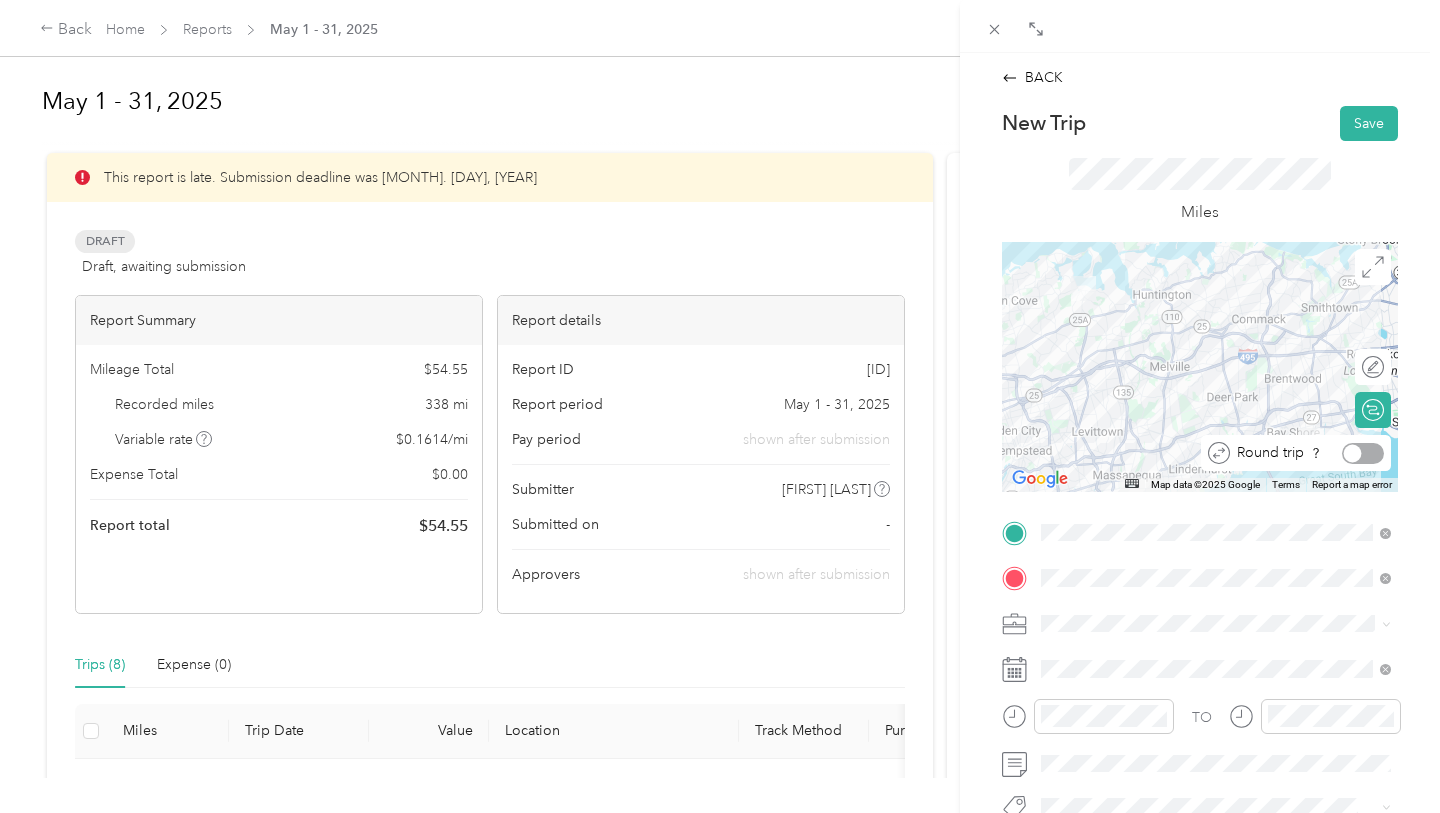 click at bounding box center (1363, 453) 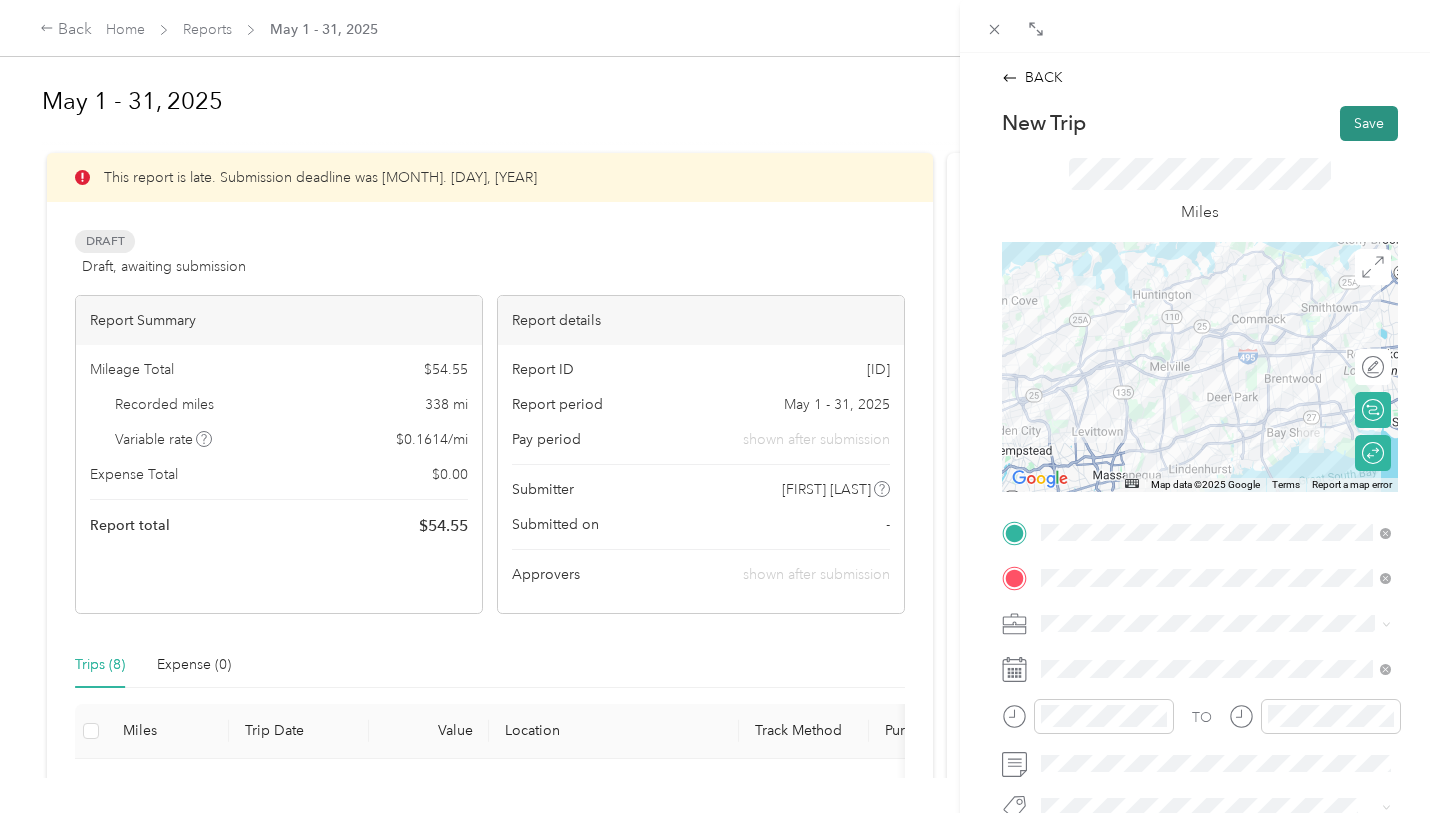 click on "Save" at bounding box center [1369, 123] 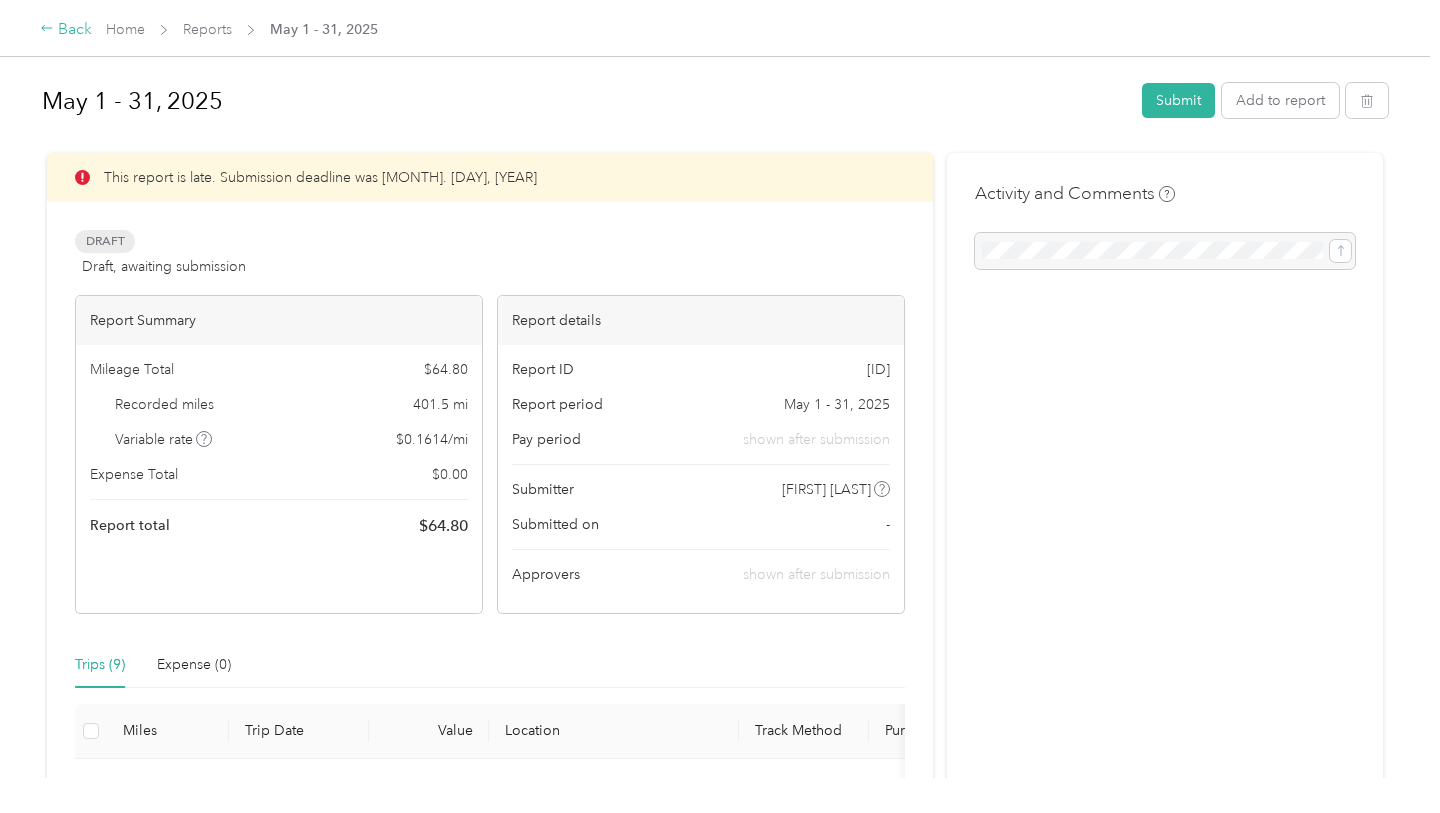 click on "Back" at bounding box center [66, 30] 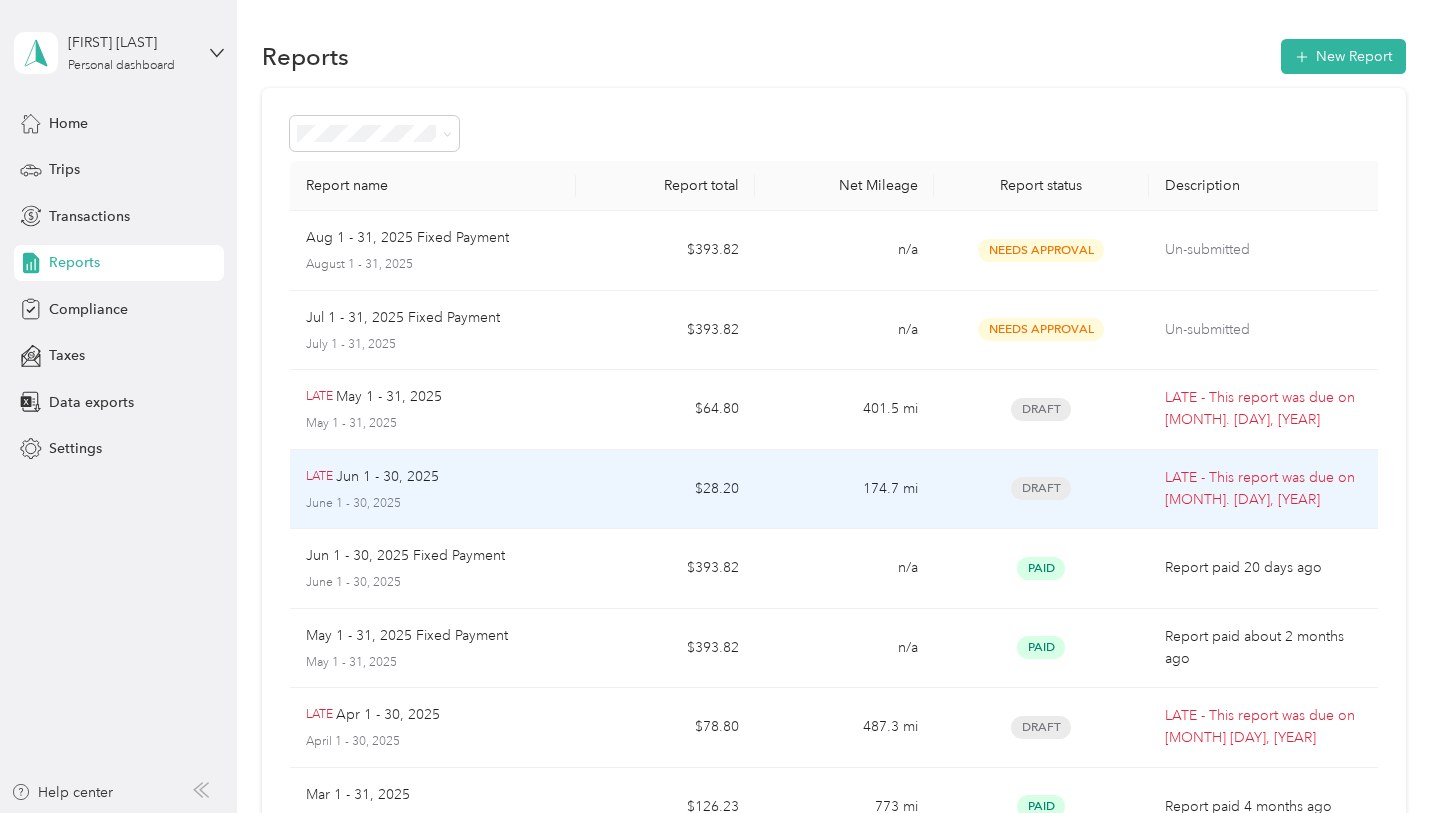 click on "Jun 1 - 30, 2025" at bounding box center [387, 477] 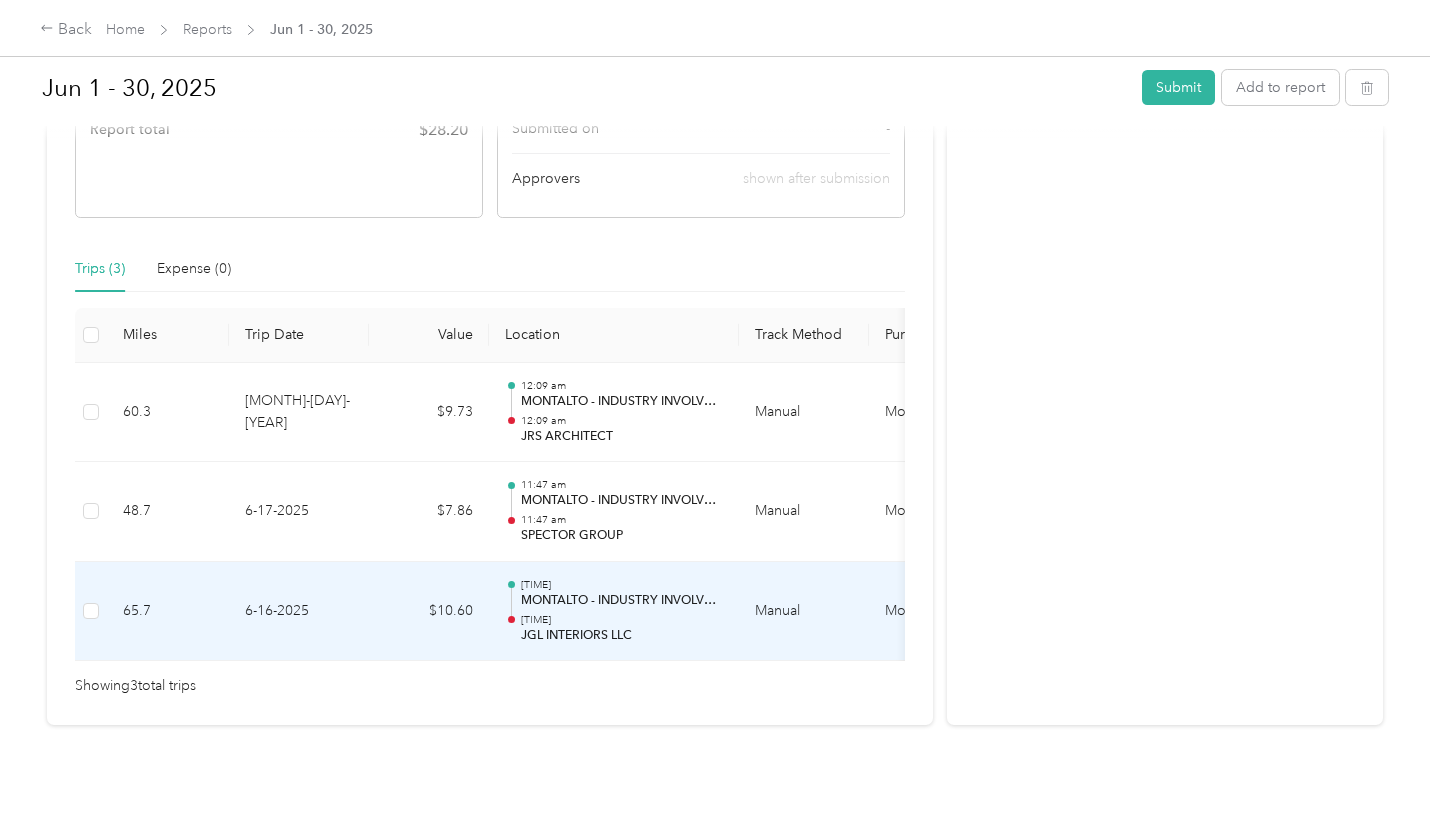 scroll, scrollTop: 390, scrollLeft: 0, axis: vertical 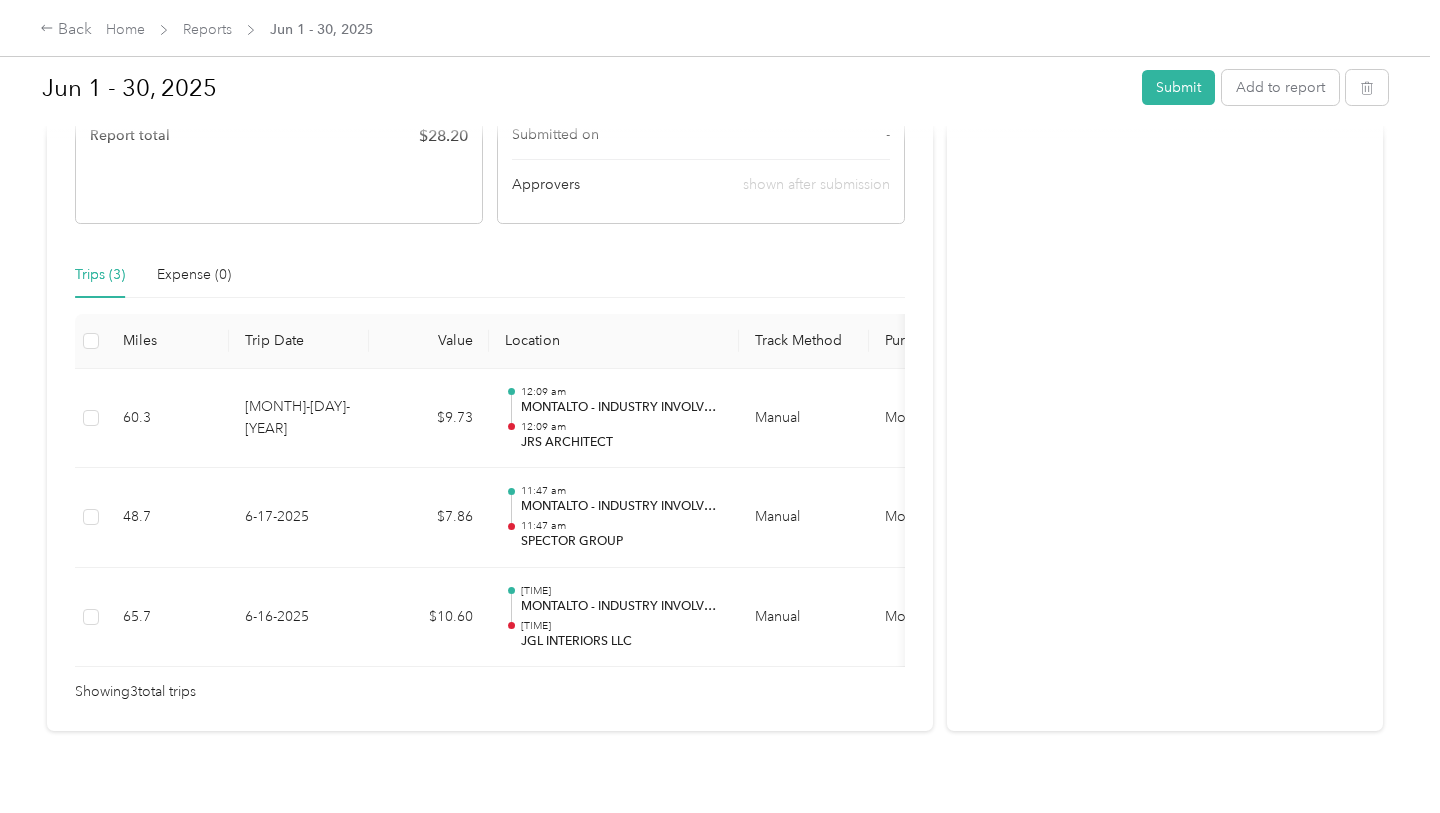 click on "[MONTH] - [DAY], [YEAR] Submit Add to report" at bounding box center (715, 91) 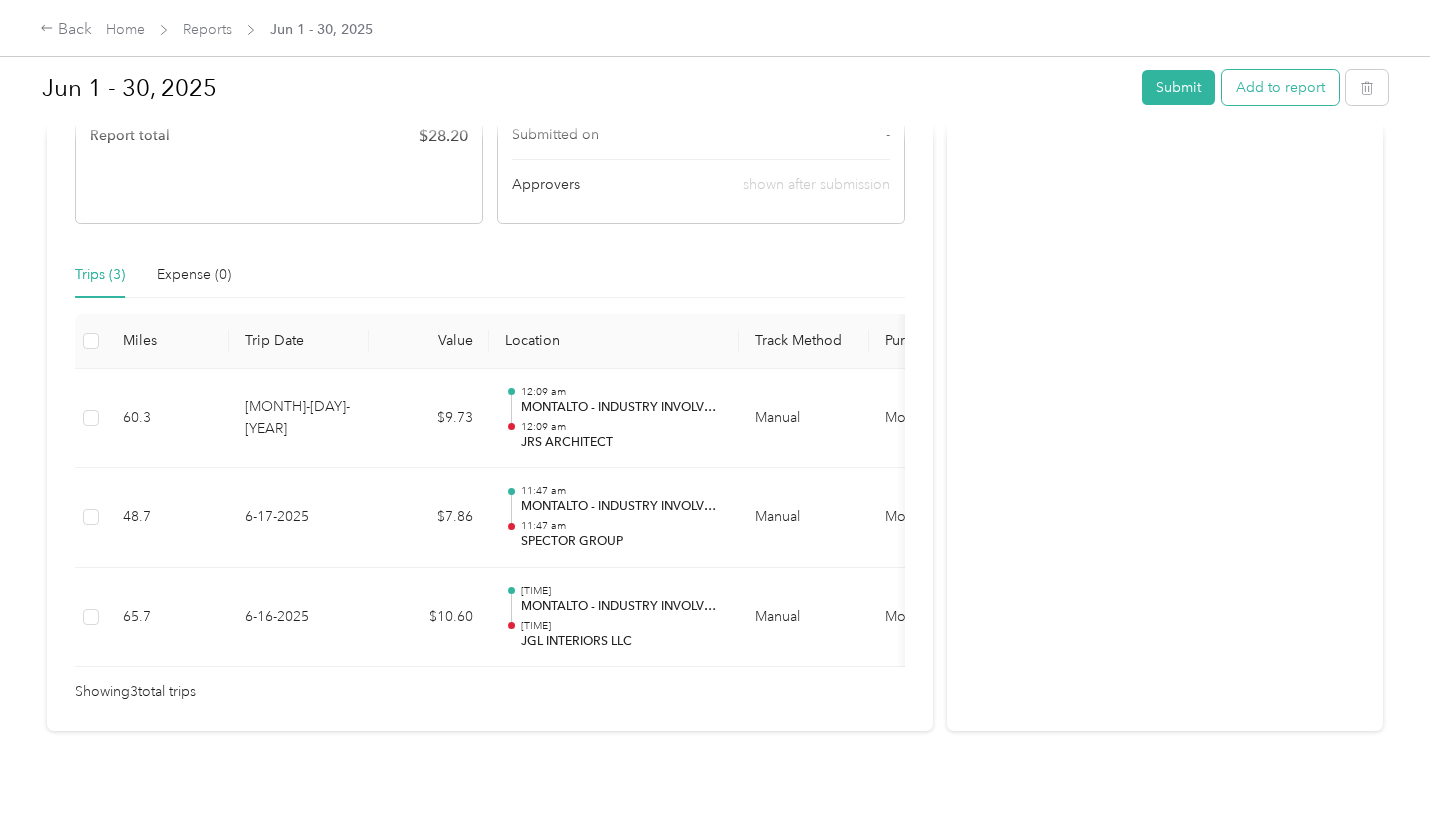 click on "Add to report" at bounding box center (1280, 87) 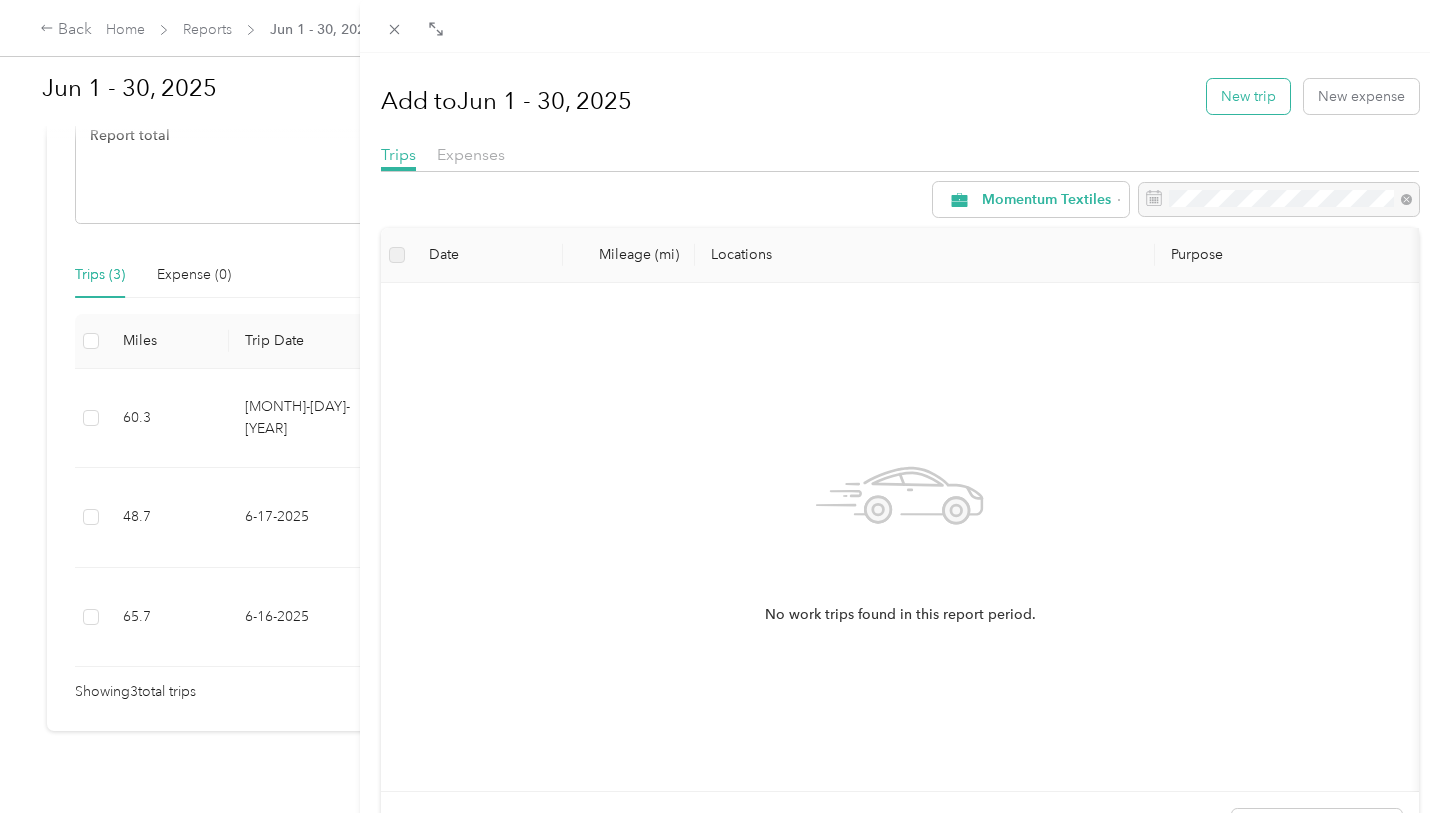 click on "New trip" at bounding box center (1248, 96) 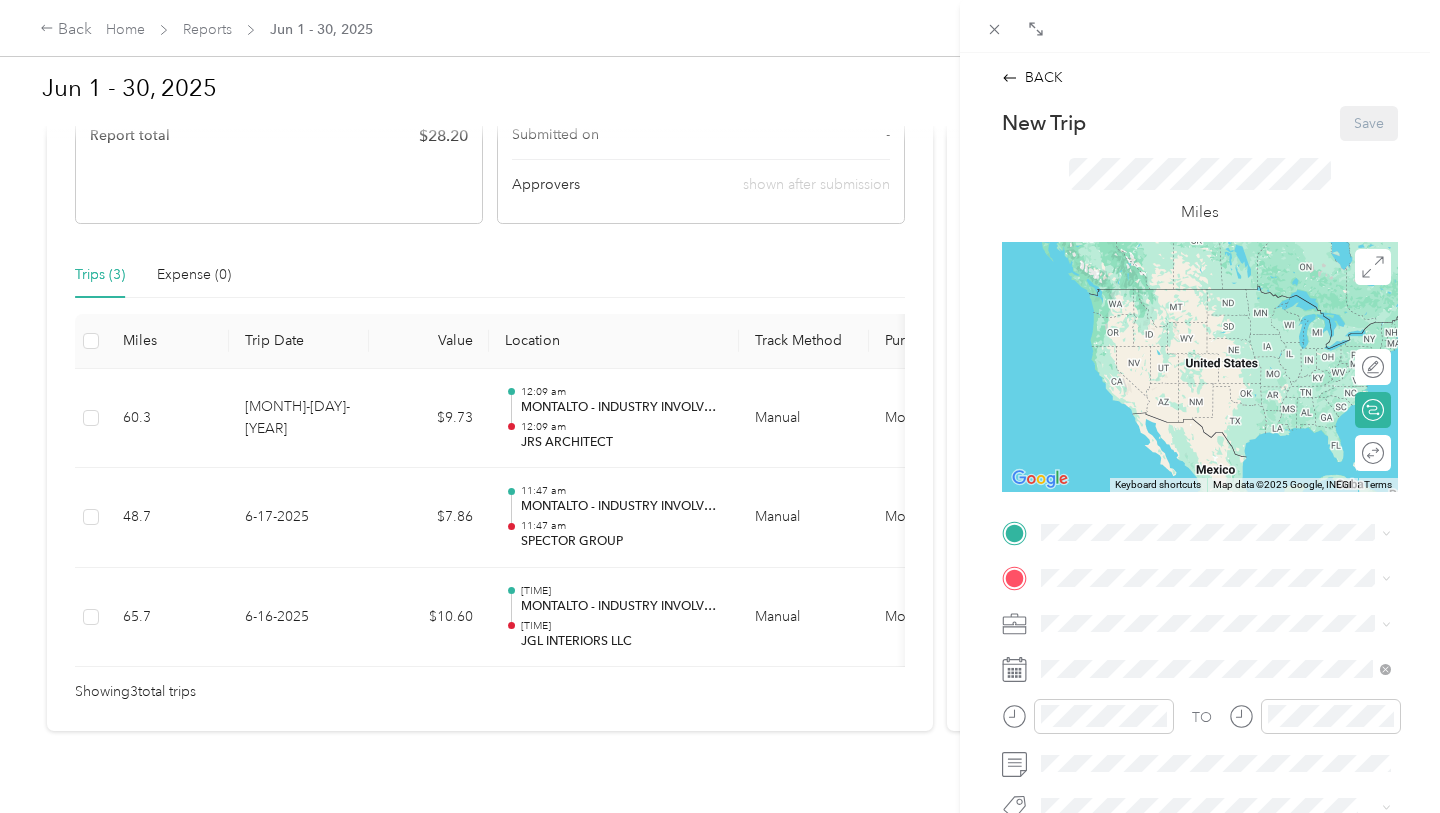 click 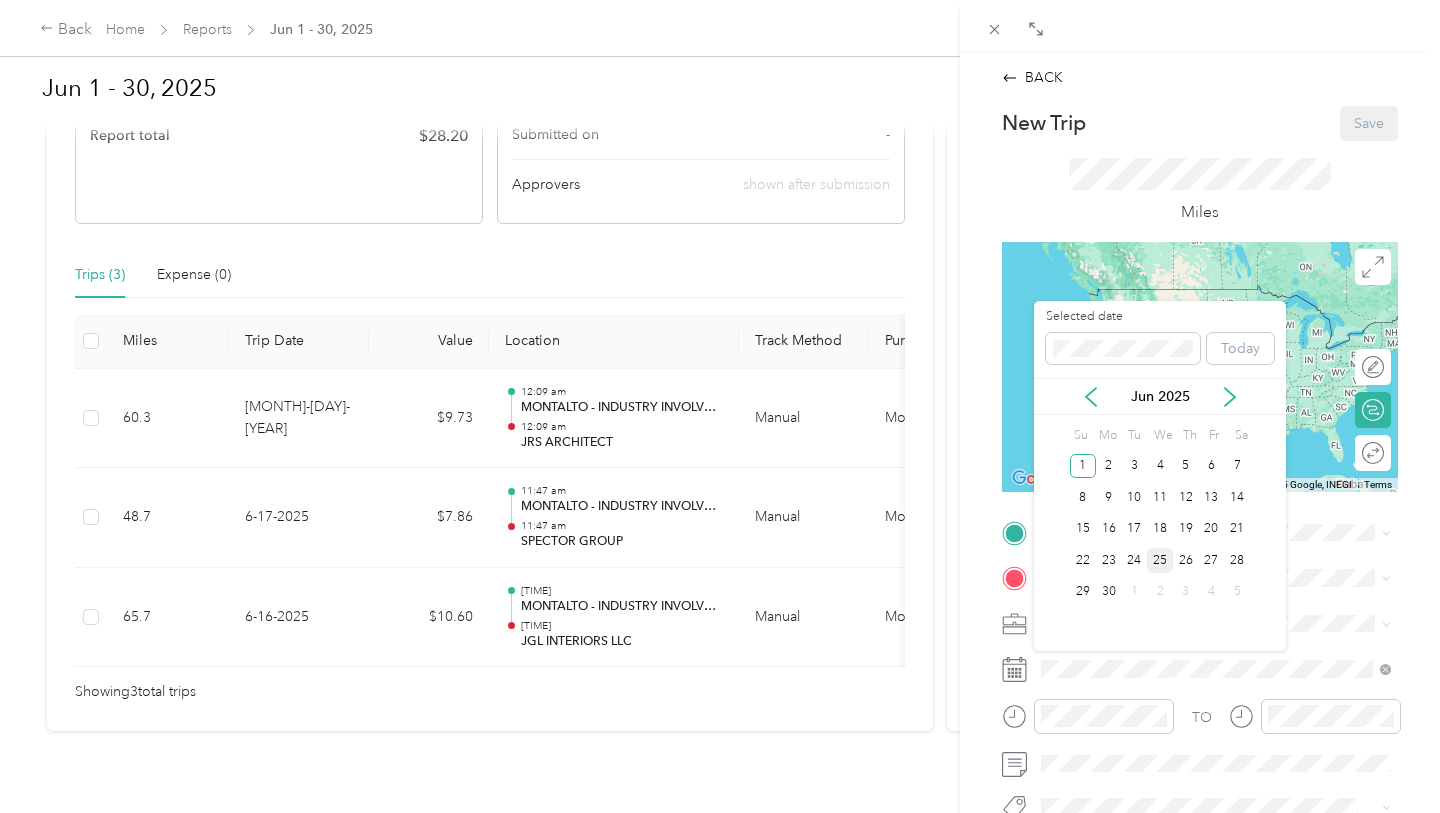click on "25" at bounding box center [1160, 560] 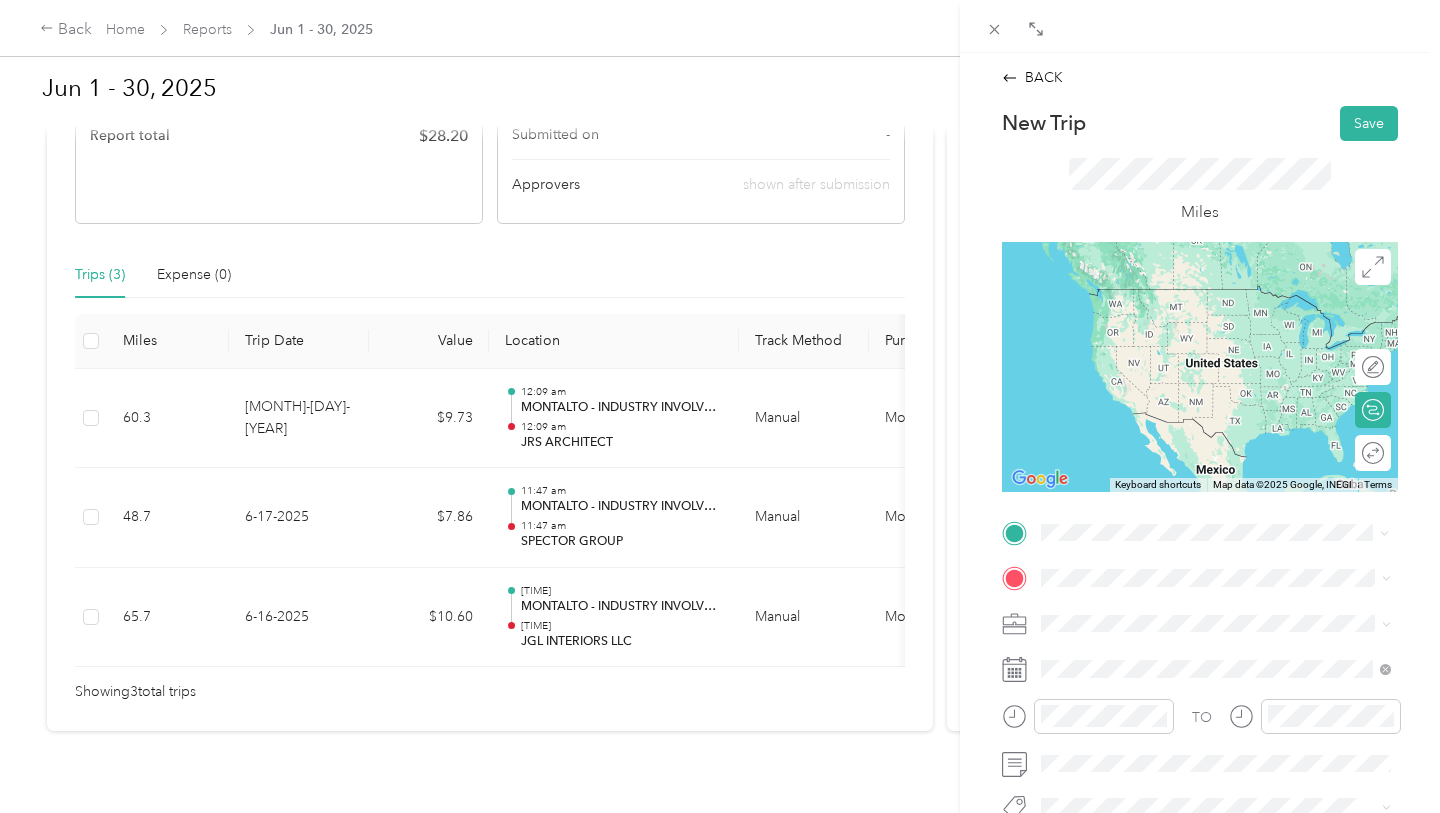 click on "MONTALTO - ALLIANCE PARTNERSHIPS" at bounding box center (1266, 304) 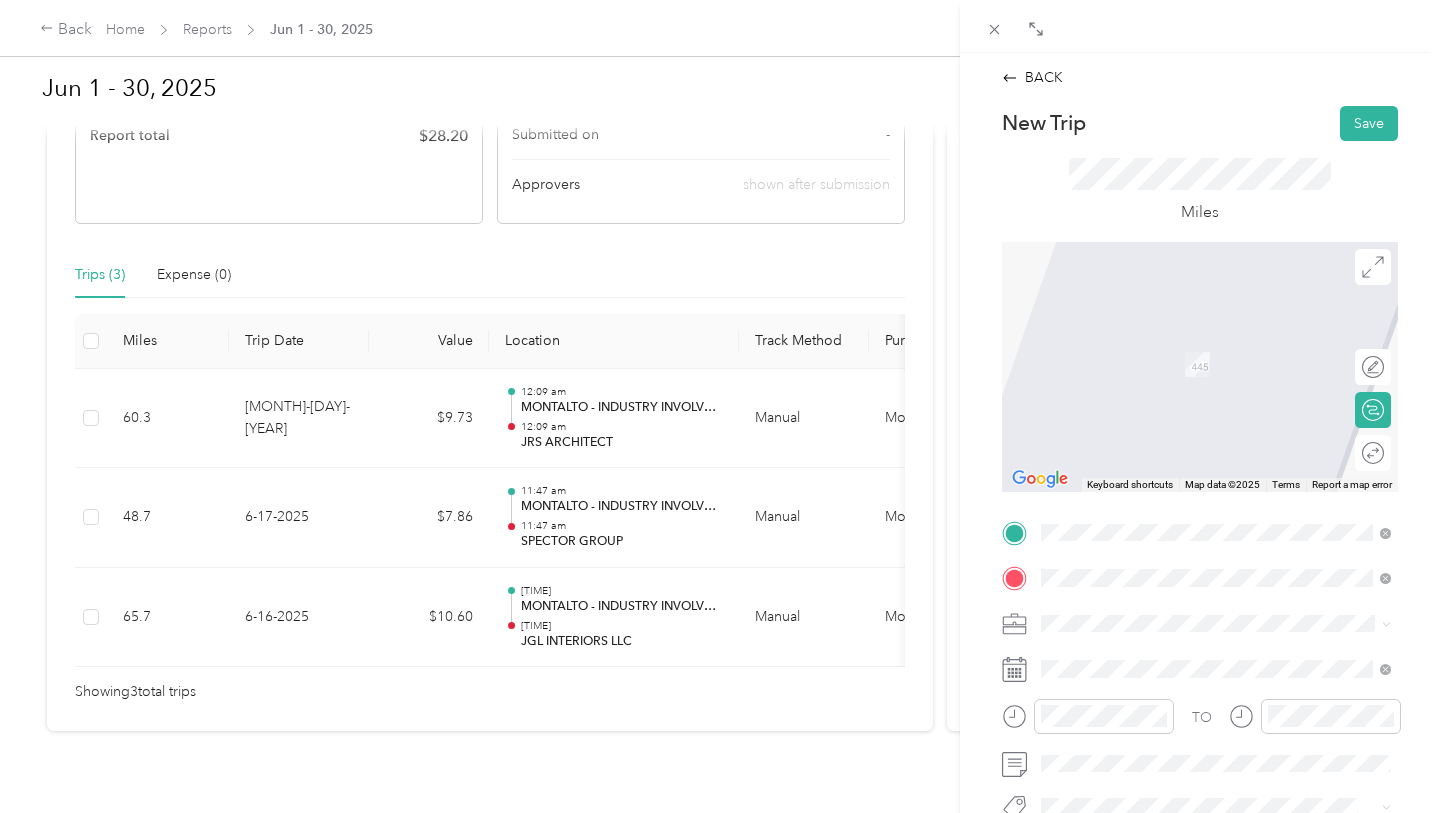 click on "NYU LANGONE HOSPITAL" at bounding box center (1236, 345) 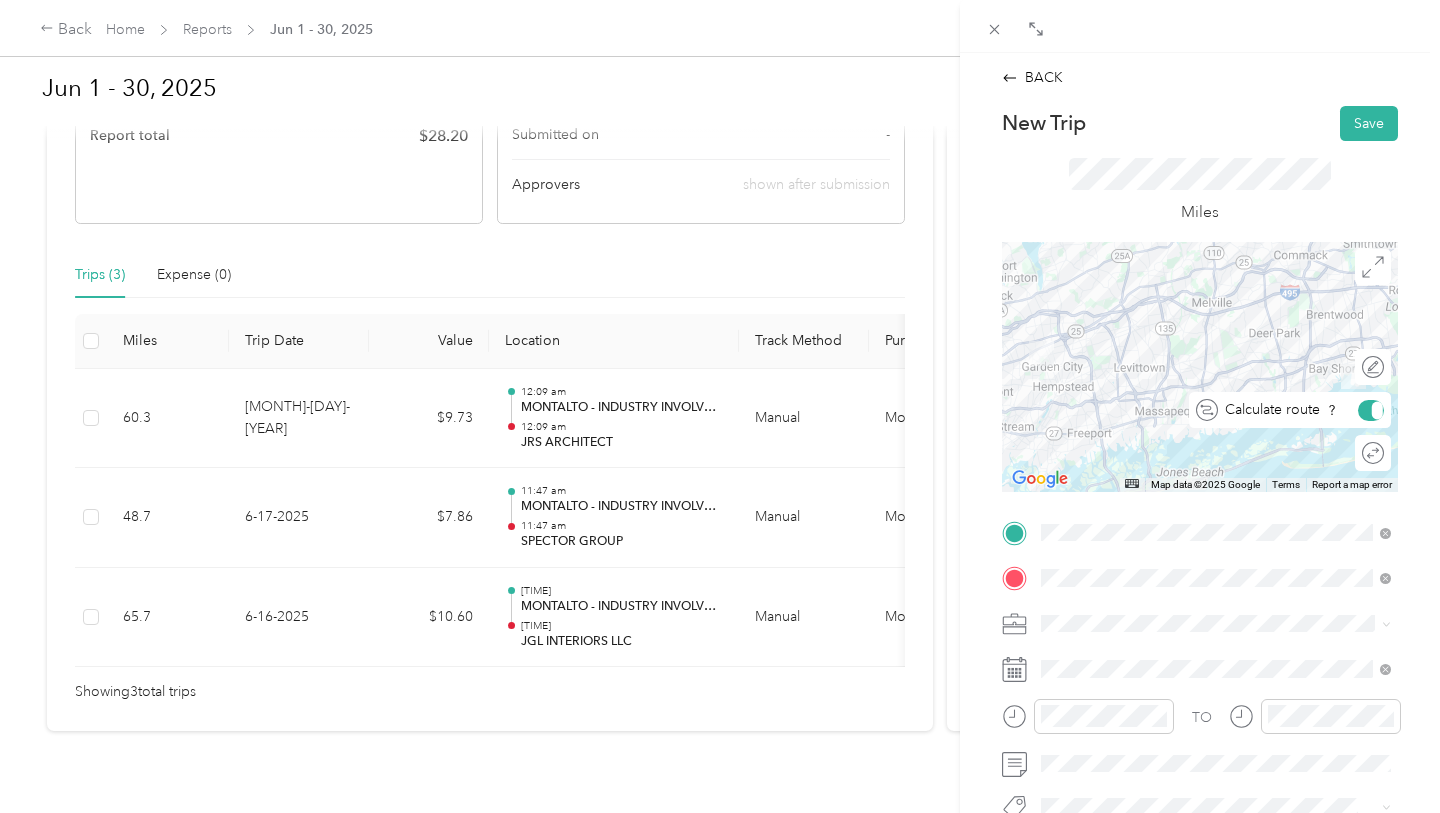 click at bounding box center [1377, 410] 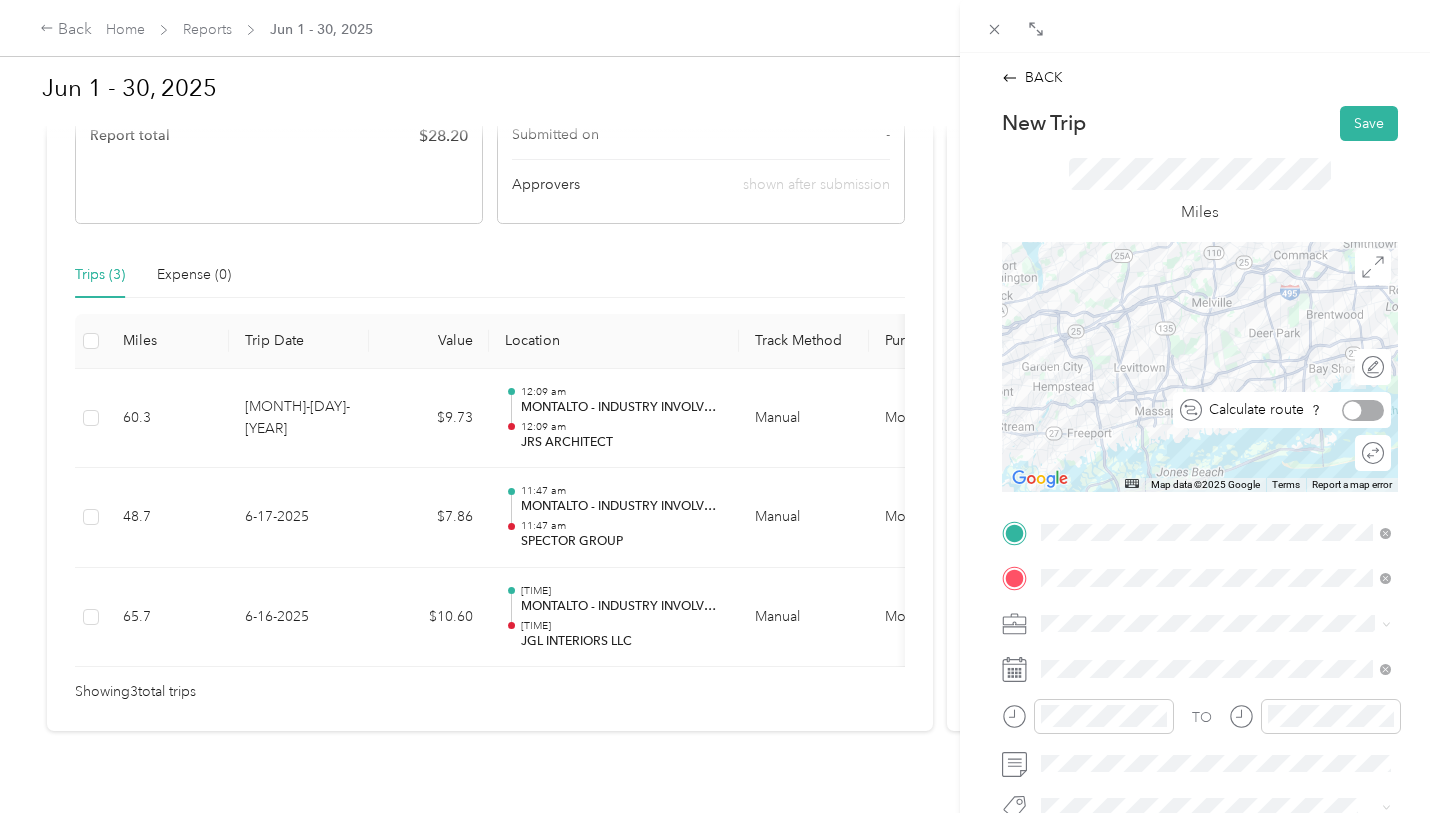 click at bounding box center [1363, 410] 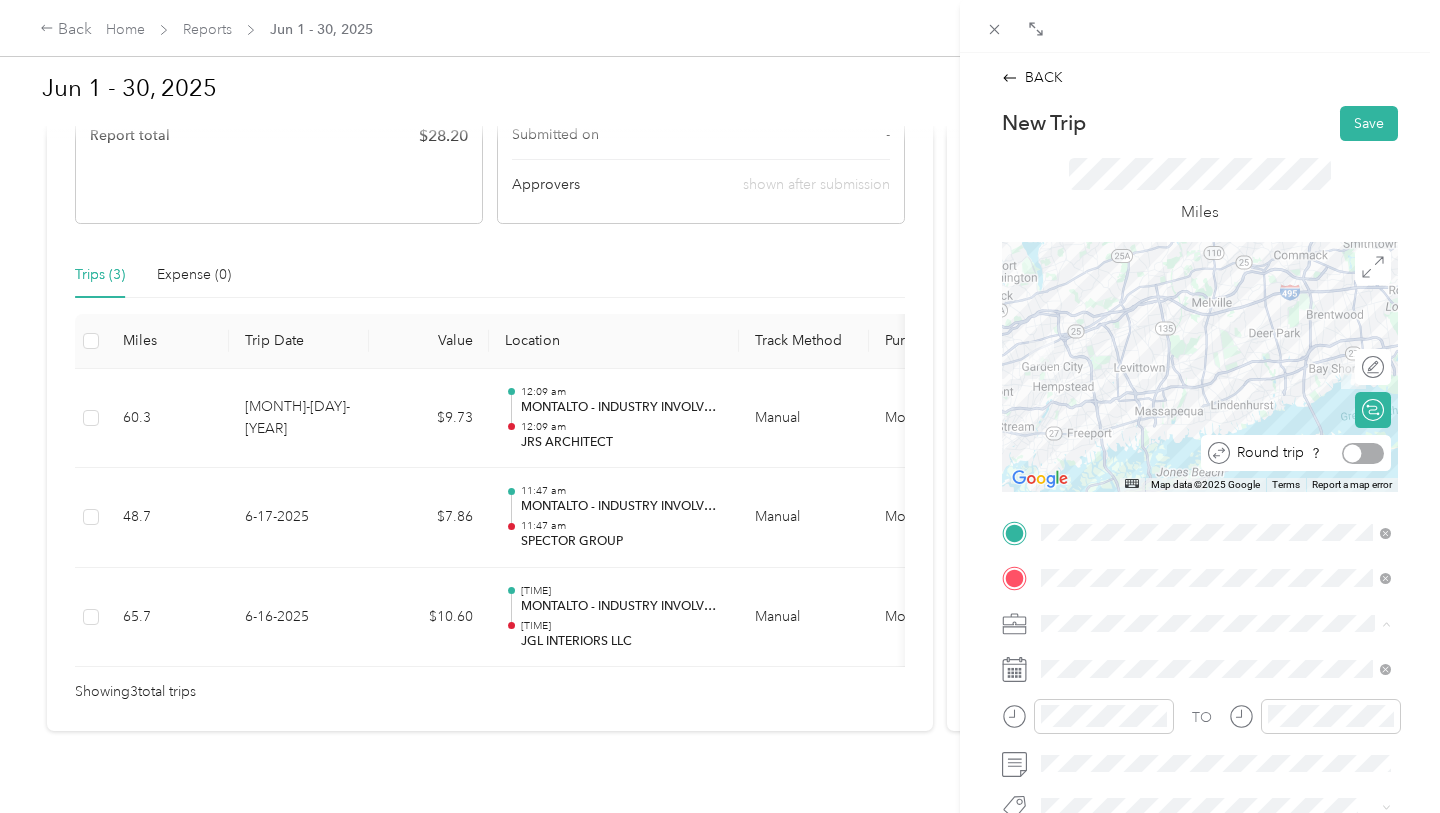 click at bounding box center [1363, 453] 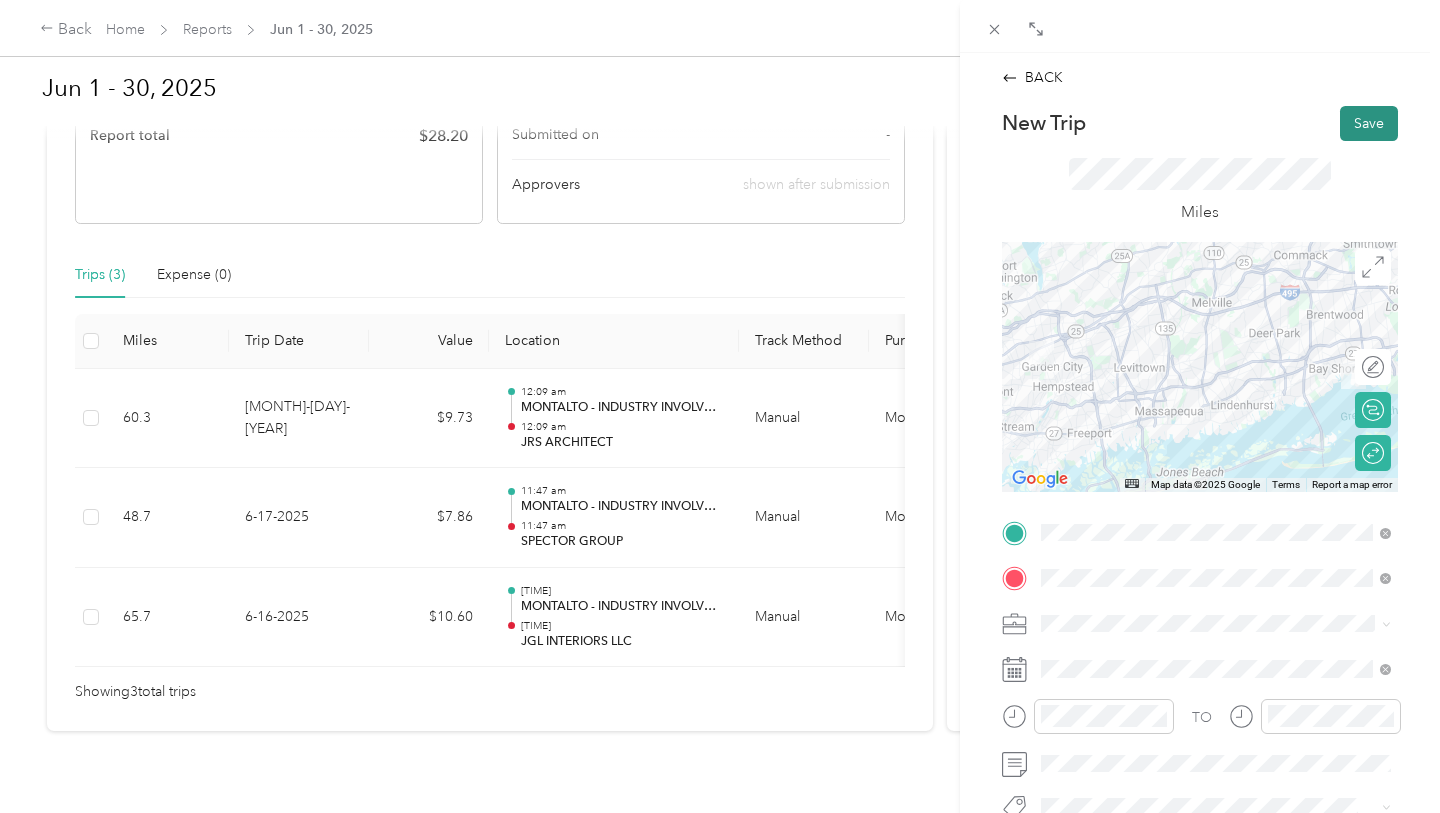 click on "Save" at bounding box center (1369, 123) 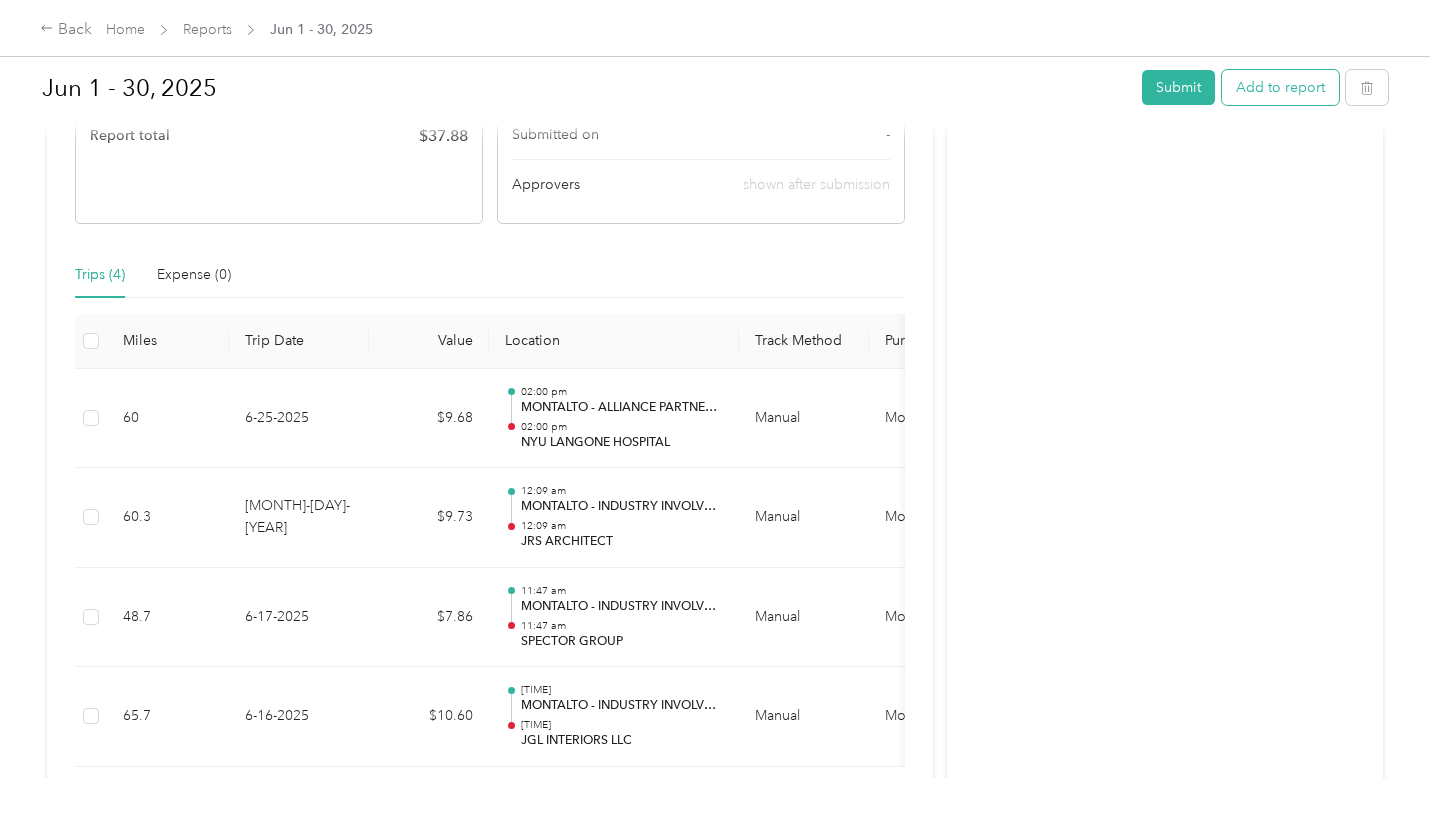 click on "Add to report" at bounding box center [1280, 87] 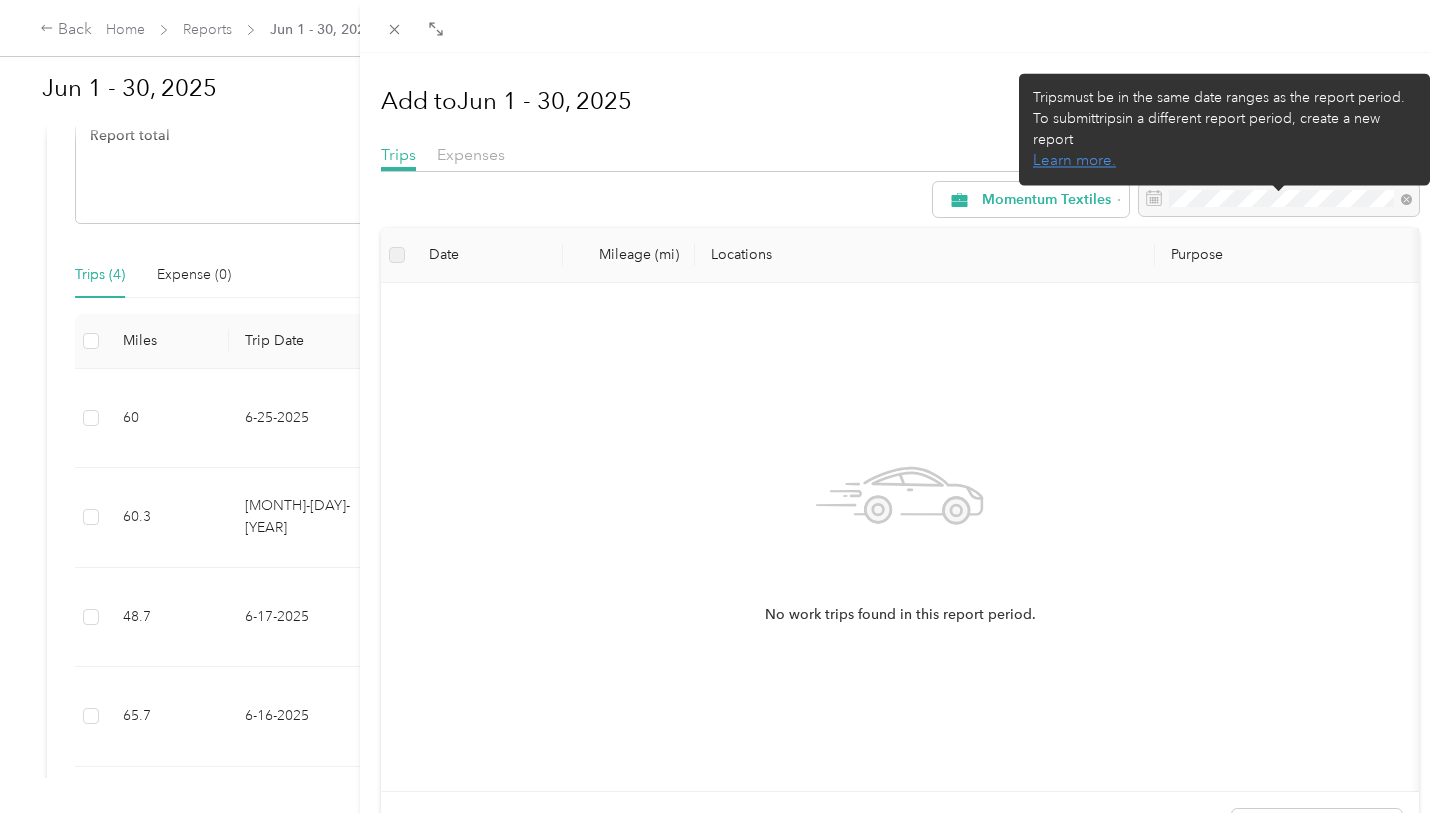 click on "Trips  must be in the same date ranges as the report period. To submit  trips  in a different report period, create a new report Learn more." at bounding box center (1224, 129) 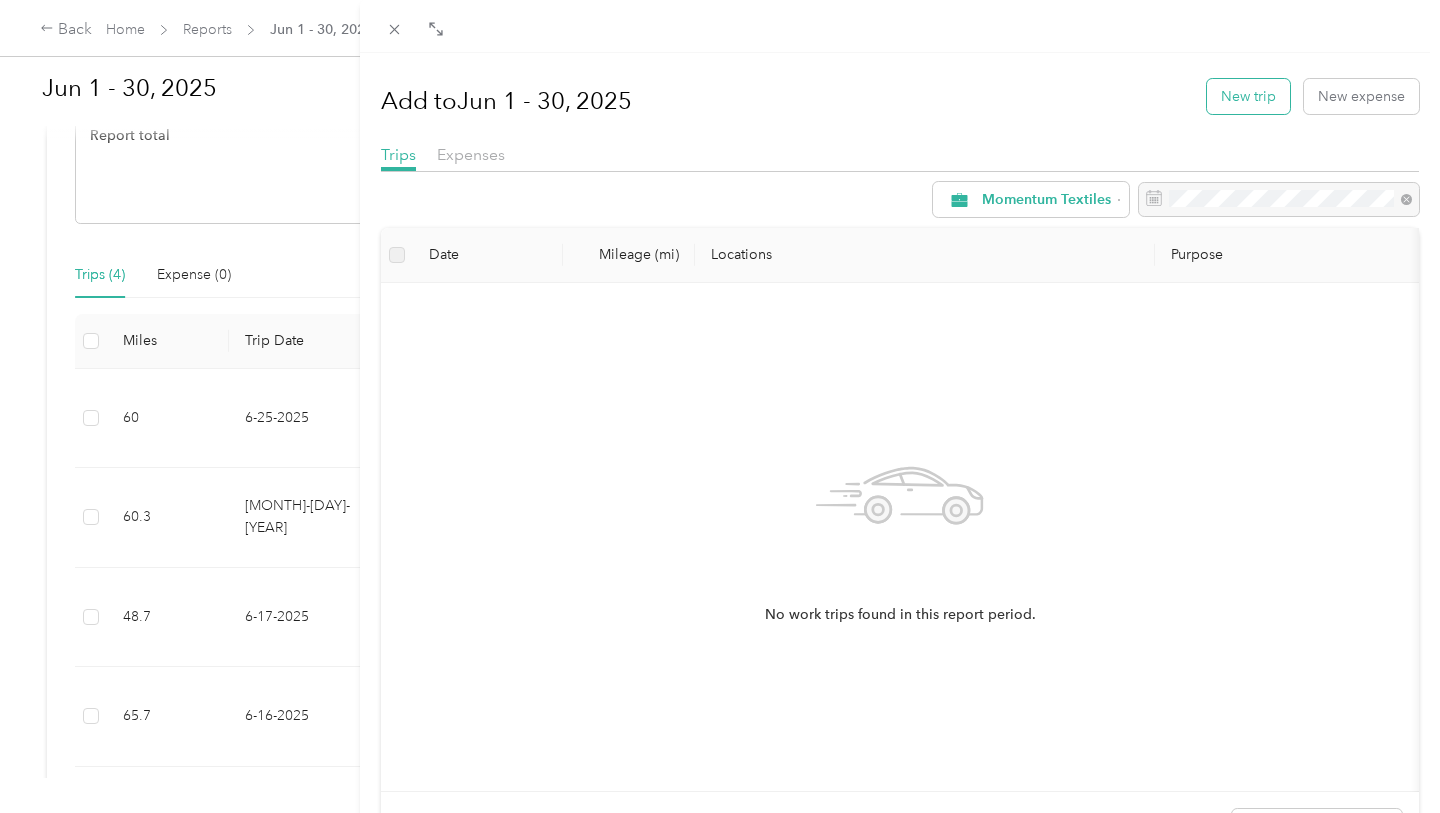 click on "New trip" at bounding box center (1248, 96) 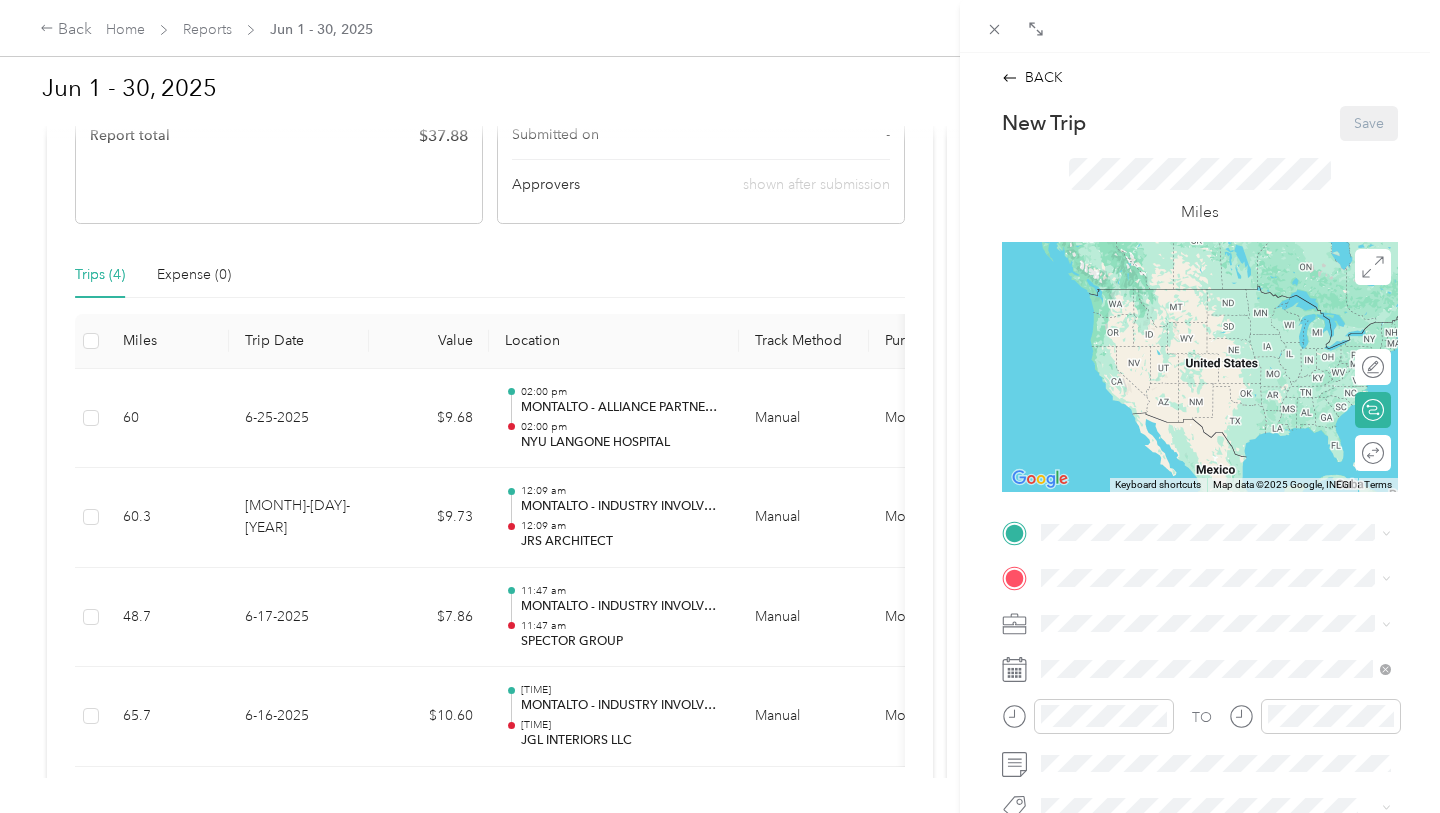 click 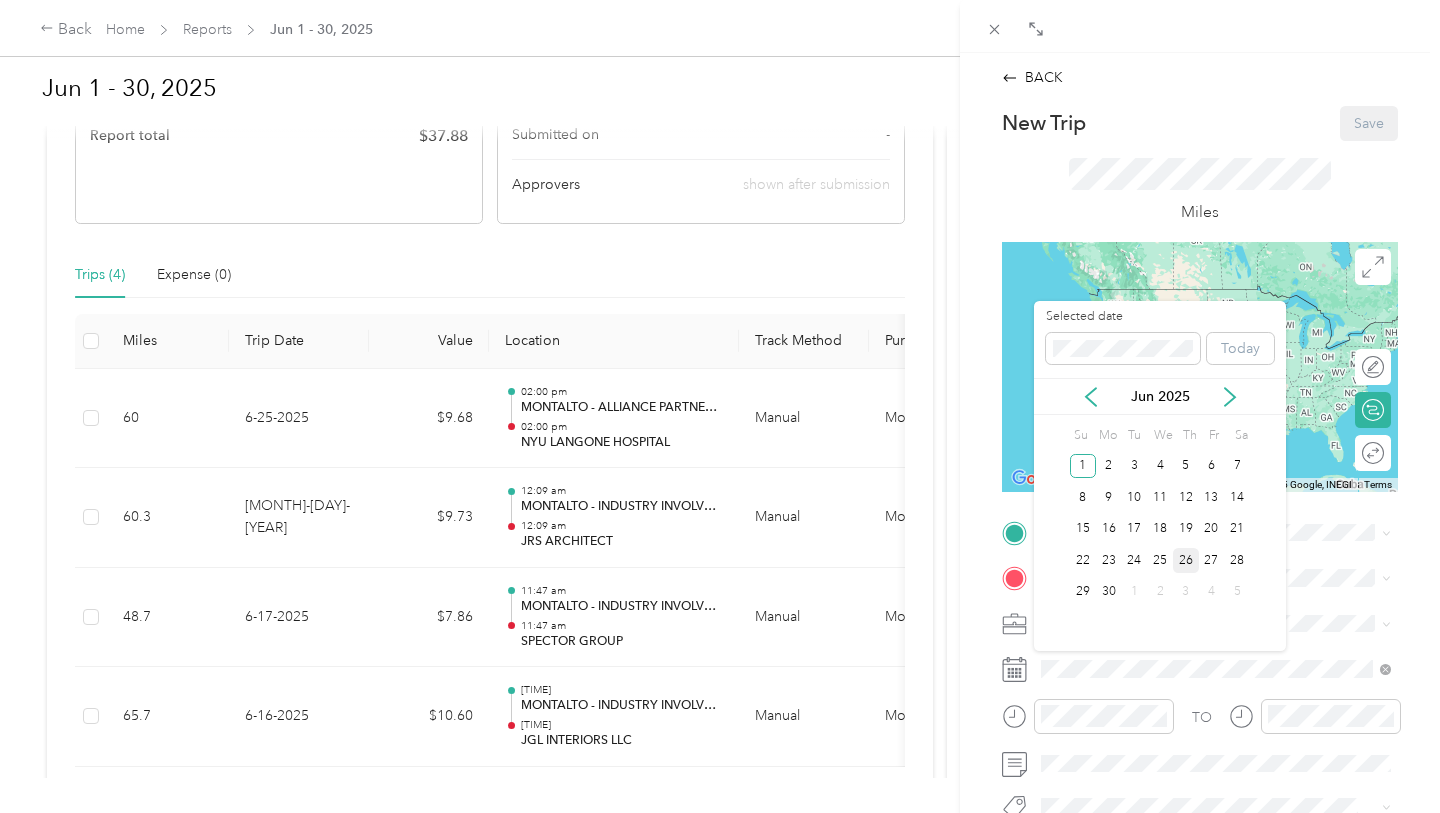 click on "26" at bounding box center [1186, 560] 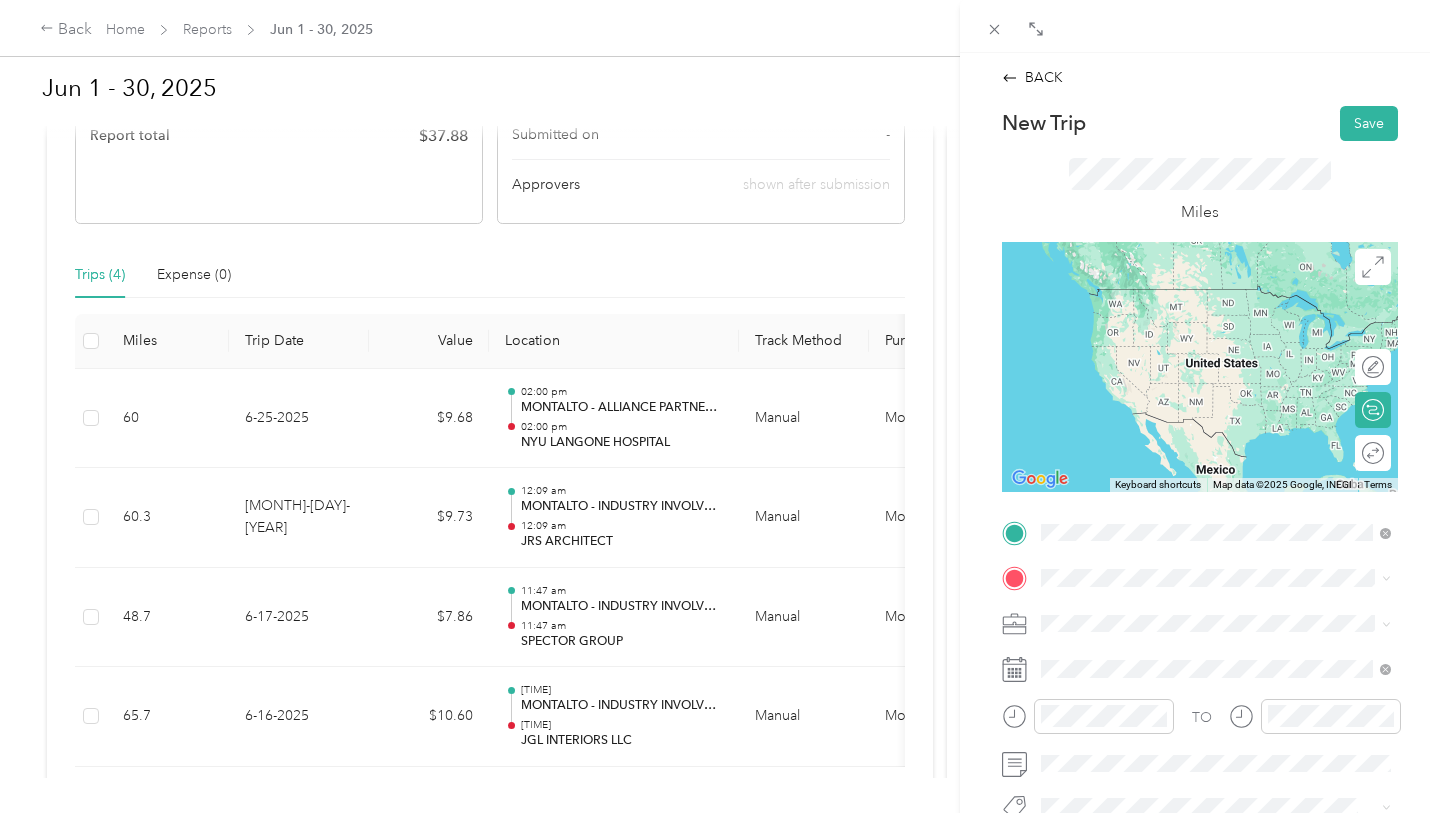 click on "[NUMBER] [STREET], [POSTAL_CODE], [CITY], [STATE]" at bounding box center (1225, 438) 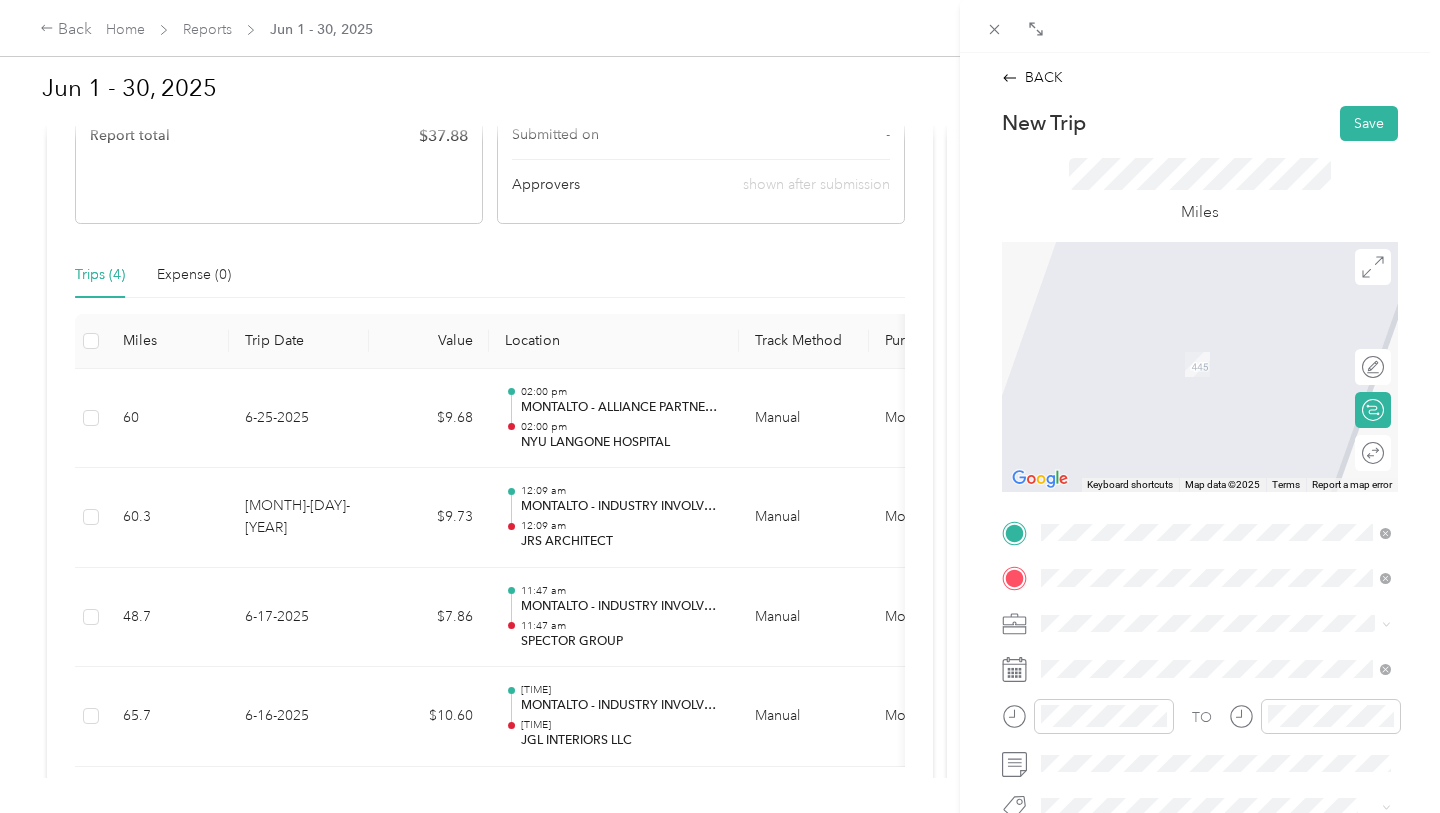 click on "TEAM ASCOT DESIGN GROUP [NUMBER] [STREET], [POSTAL_CODE], [CITY], [STATE]" at bounding box center [1232, 368] 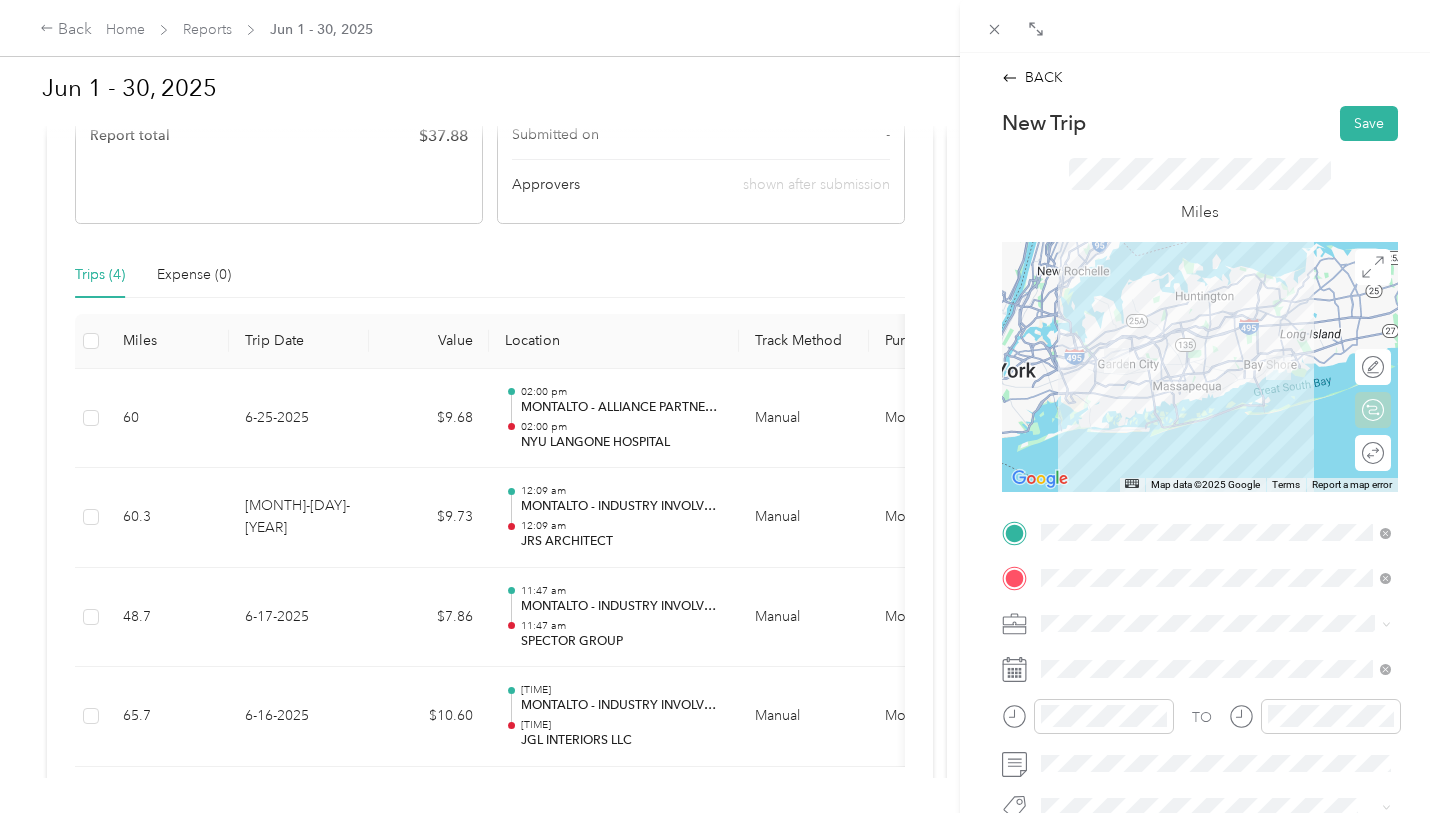 click at bounding box center [1496, 453] 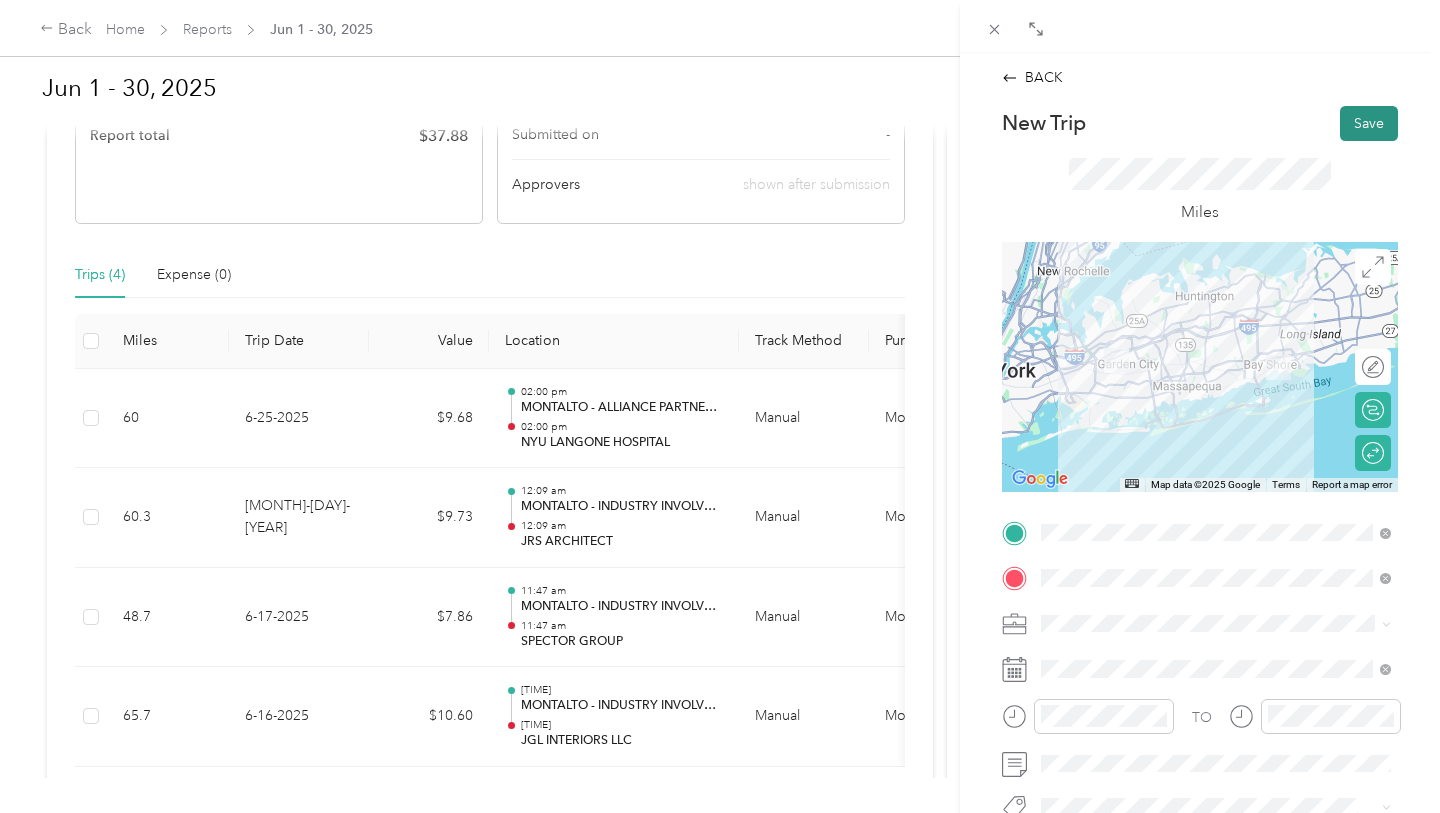 click on "Save" at bounding box center [1369, 123] 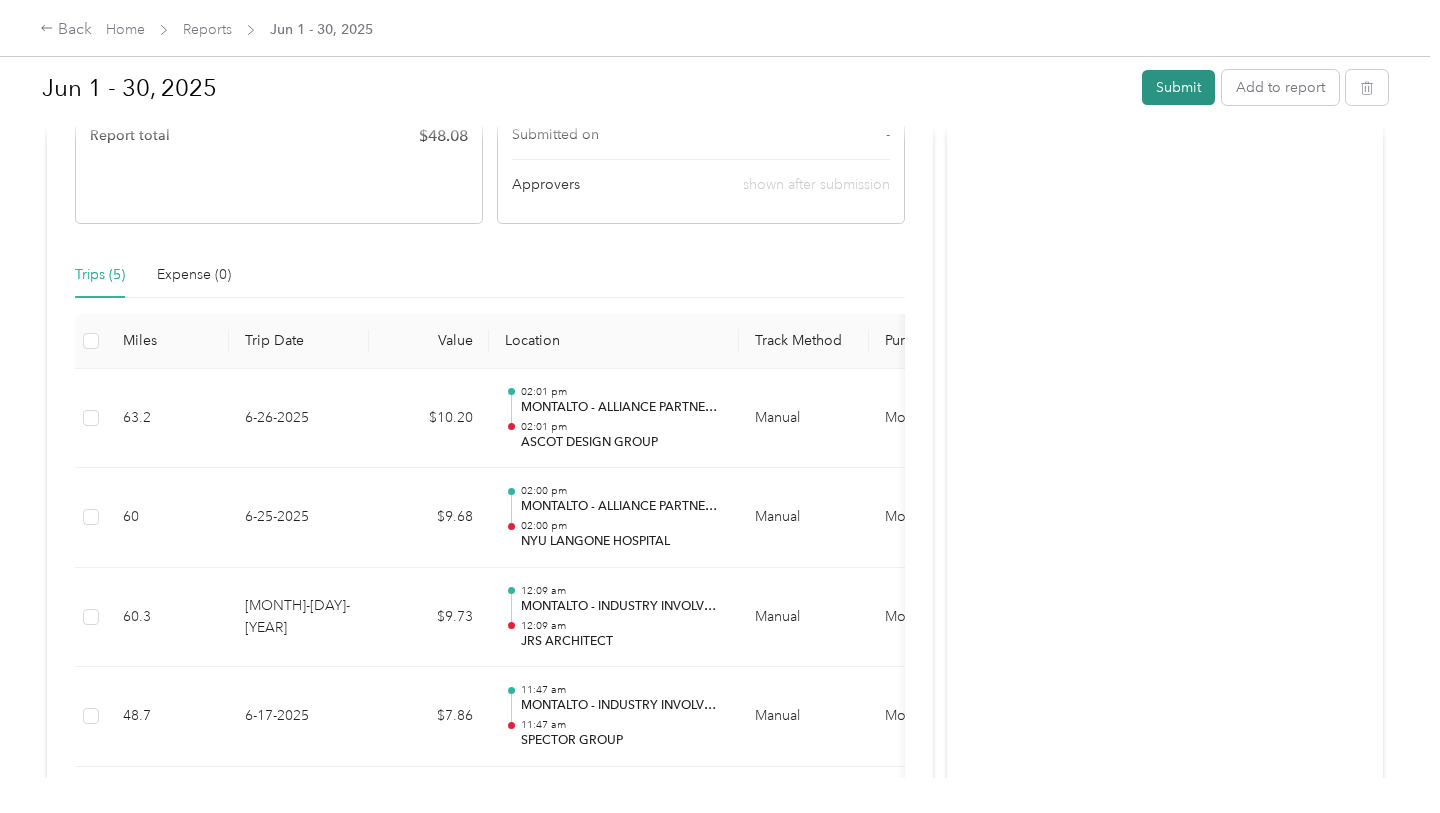 click on "Submit" at bounding box center (1178, 87) 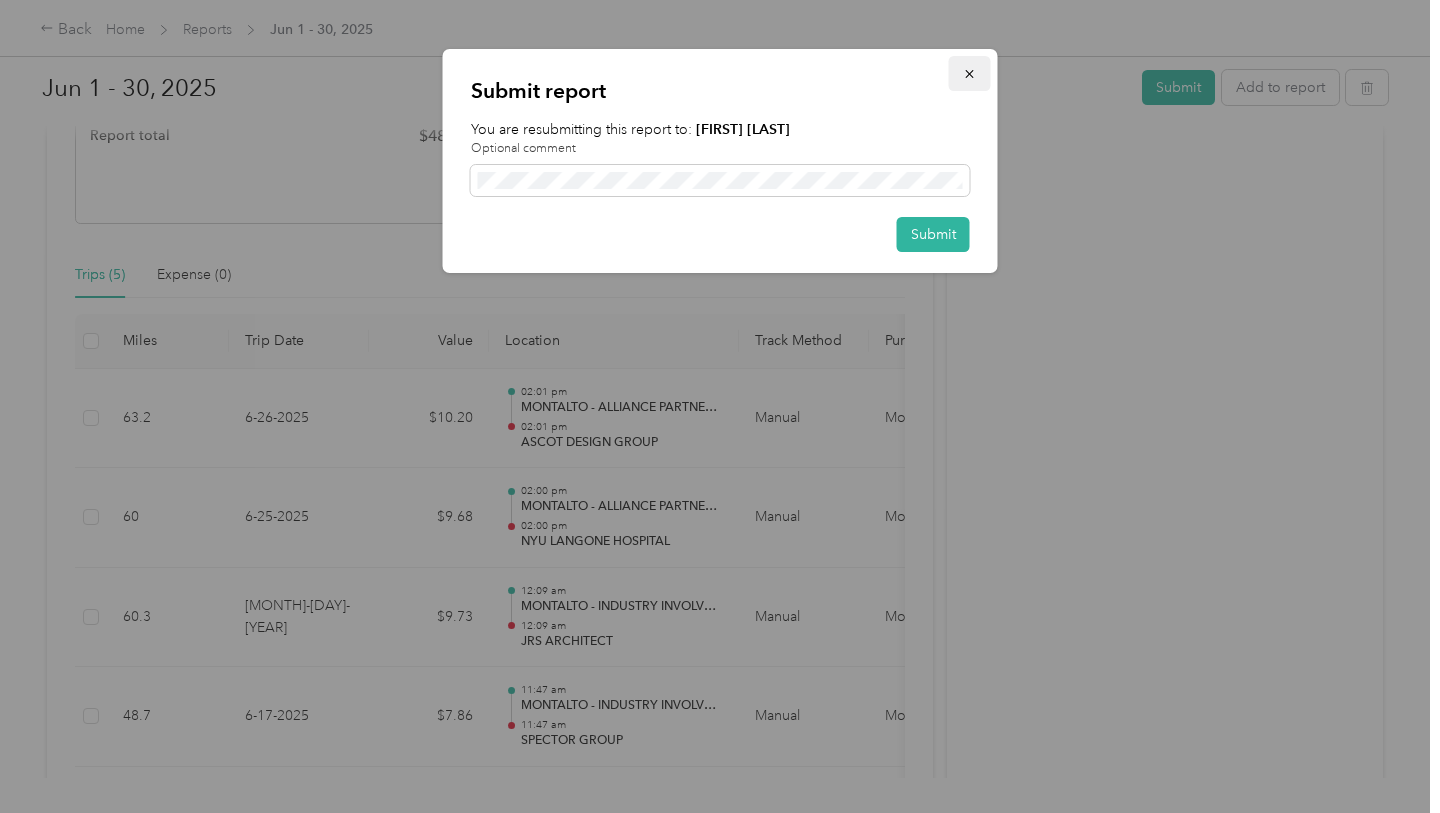 click at bounding box center [970, 73] 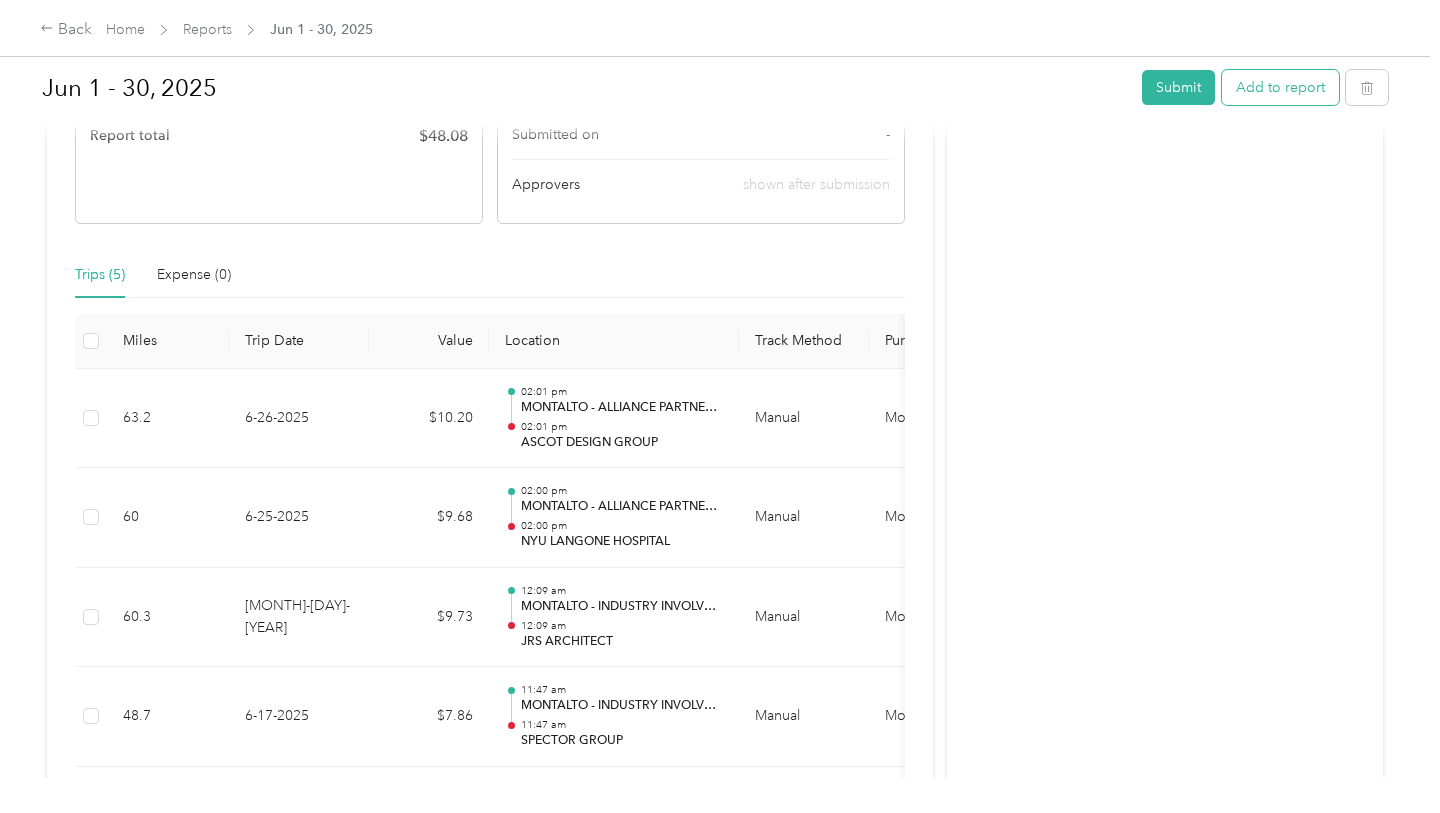 click on "Add to report" at bounding box center (1280, 87) 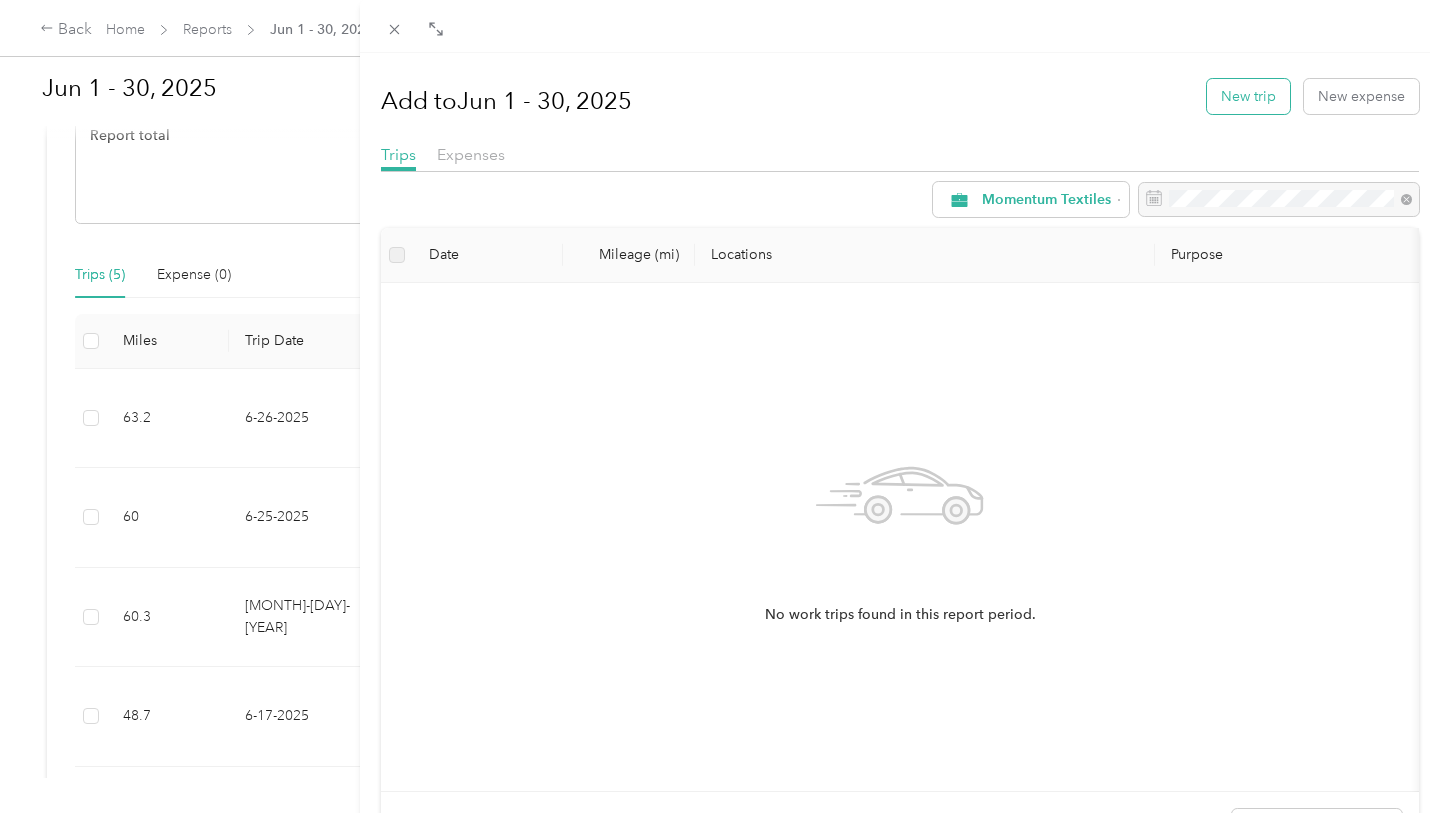click on "New trip" at bounding box center [1248, 96] 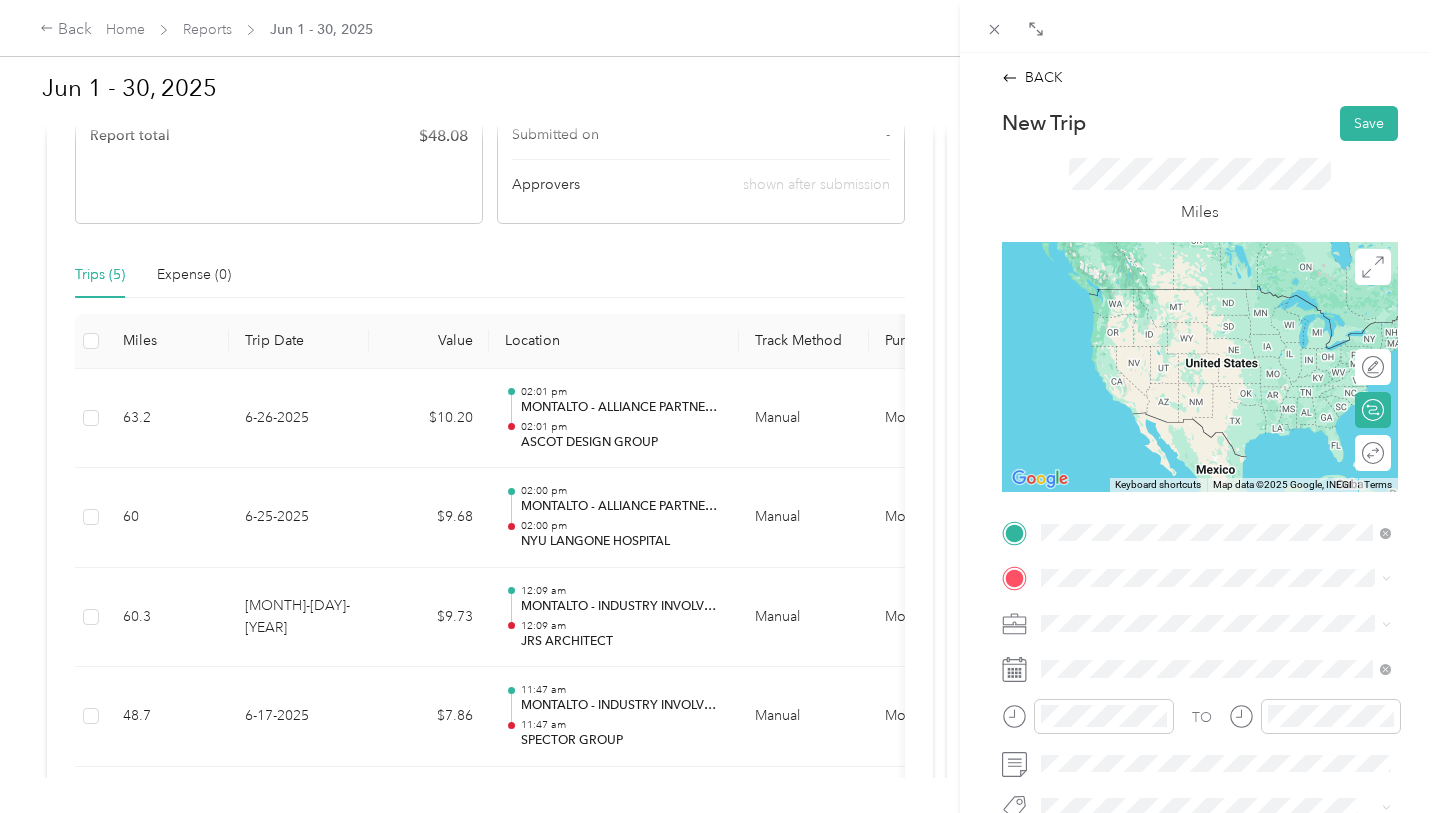 click on "TEAM MONTALTO - ALLIANCE PARTNERSHIPS [NUMBER] [STREET], [POSTAL_CODE], [CITY], [STATE]" at bounding box center (1216, 419) 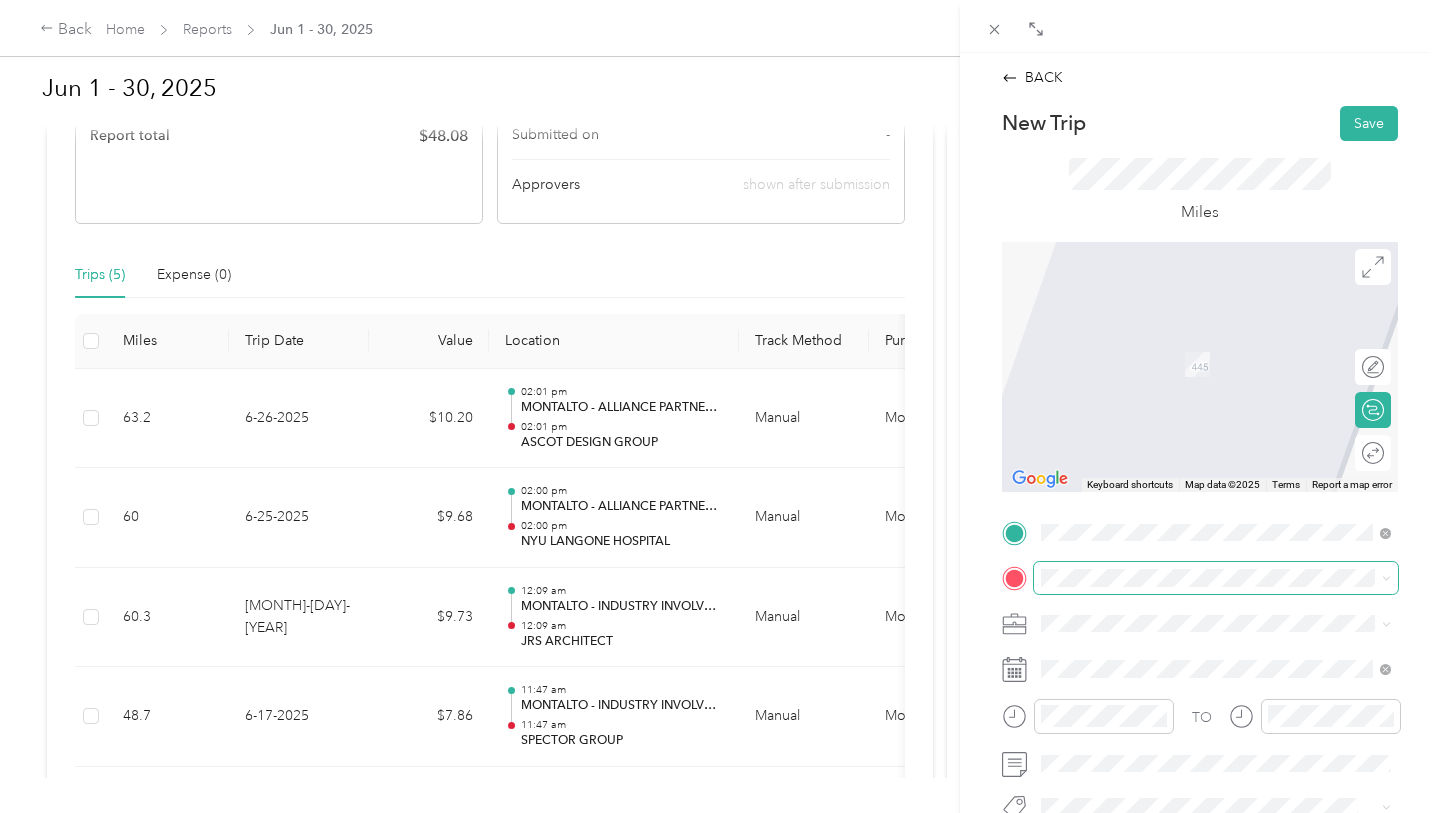 click at bounding box center (1216, 578) 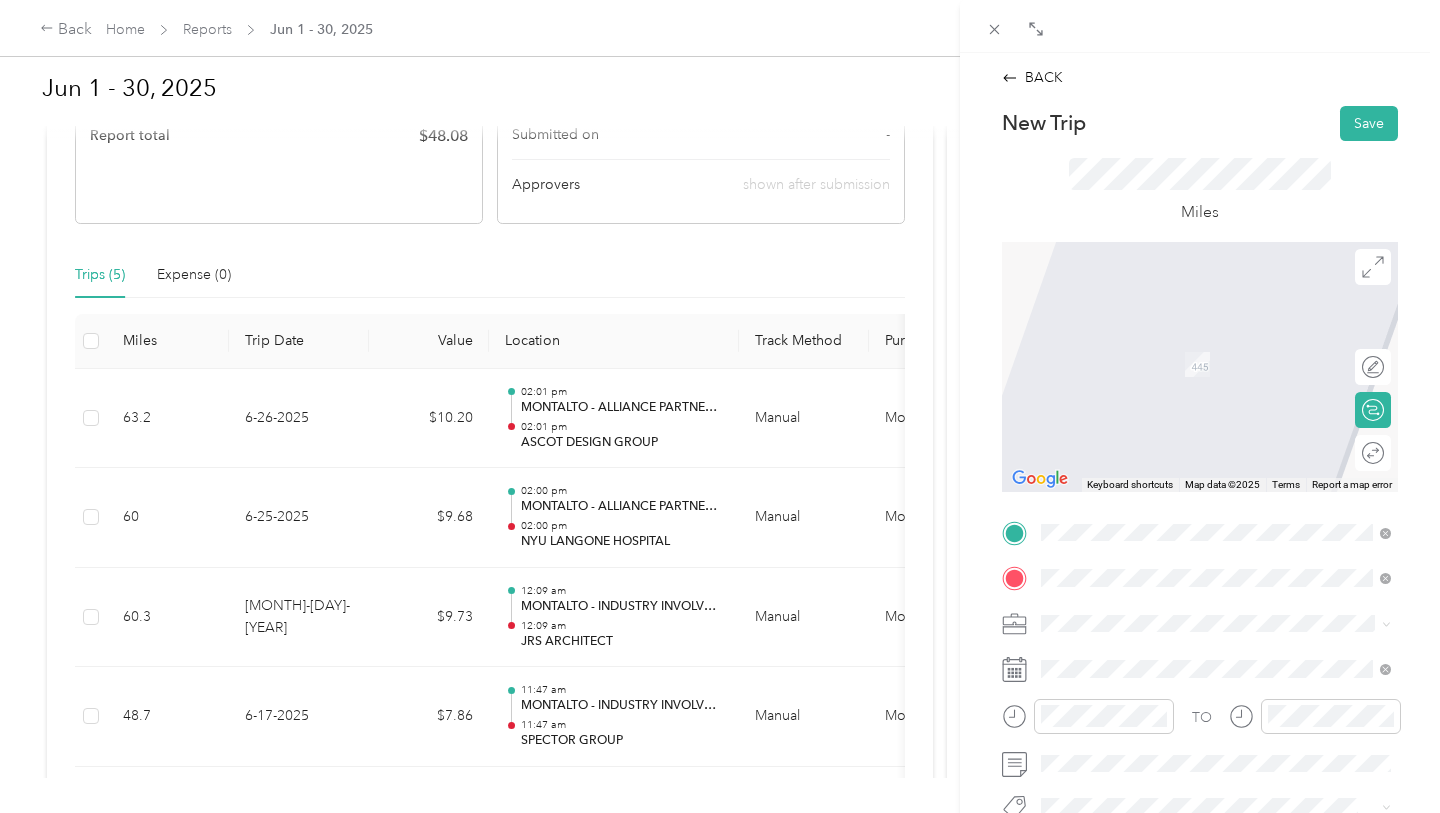 click on "[NUMBER] [STREET], [POSTAL_CODE], [CITY], [STATE]" at bounding box center [1225, 382] 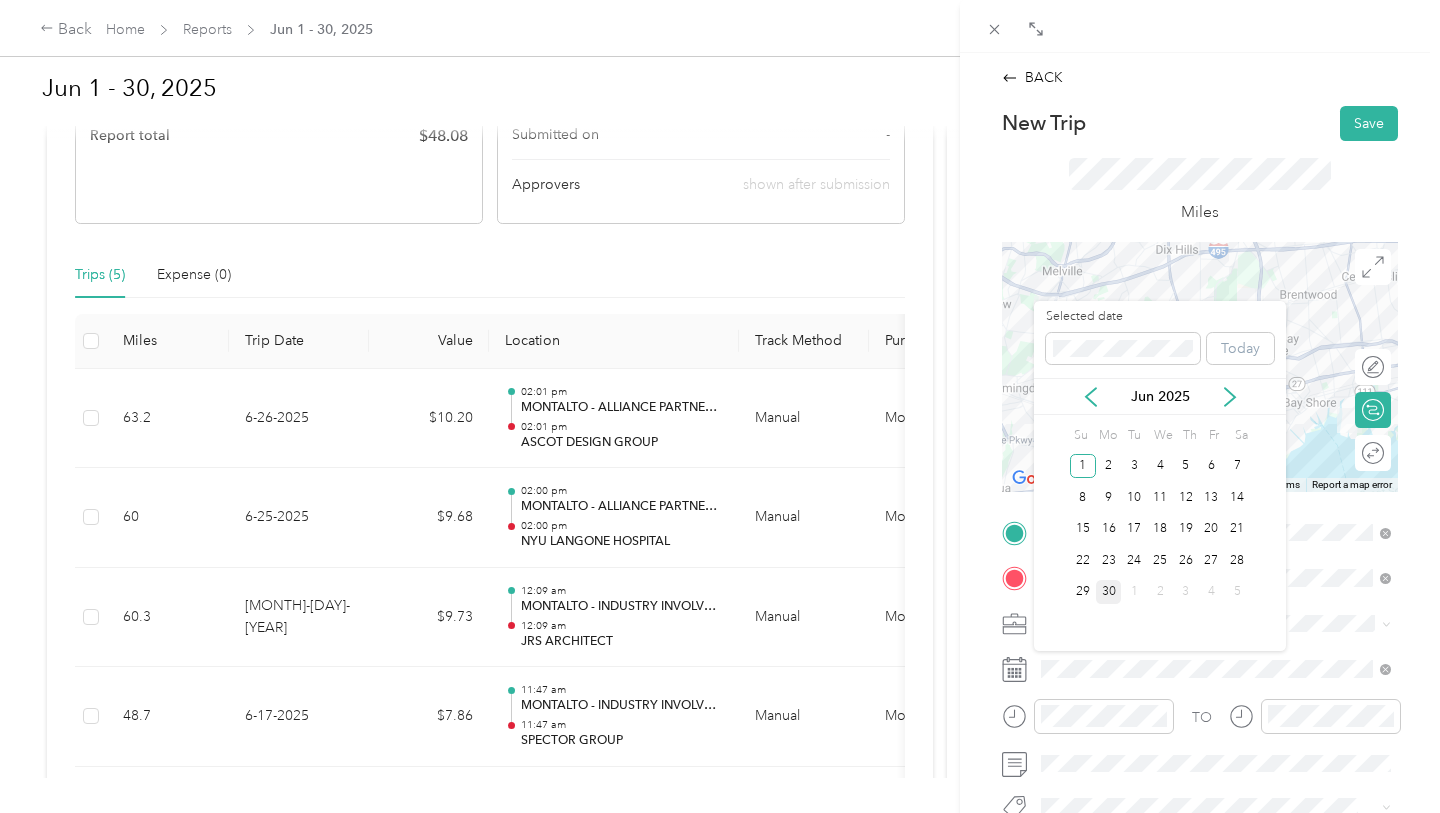 click on "30" at bounding box center [1109, 592] 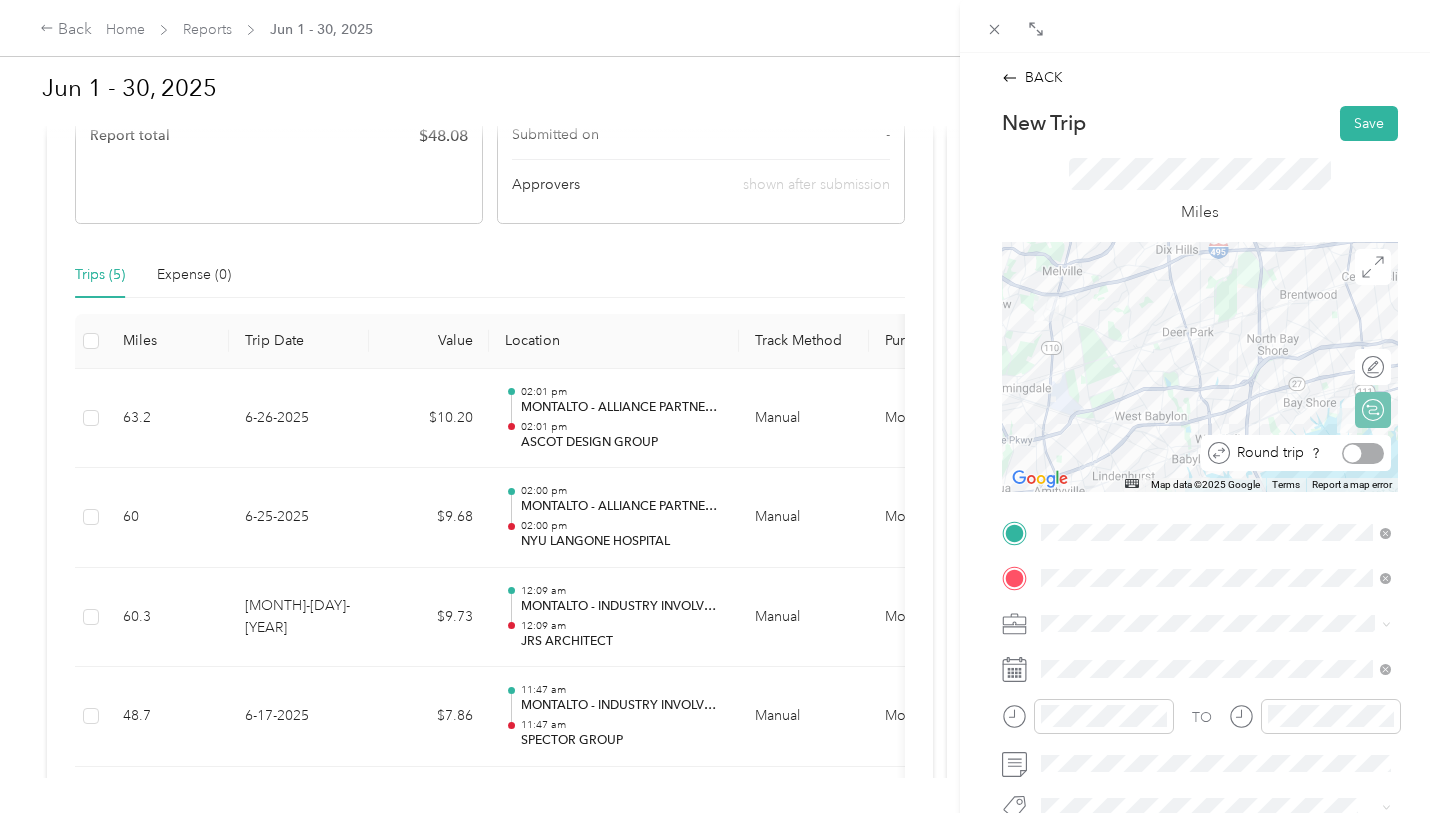 click at bounding box center [1363, 453] 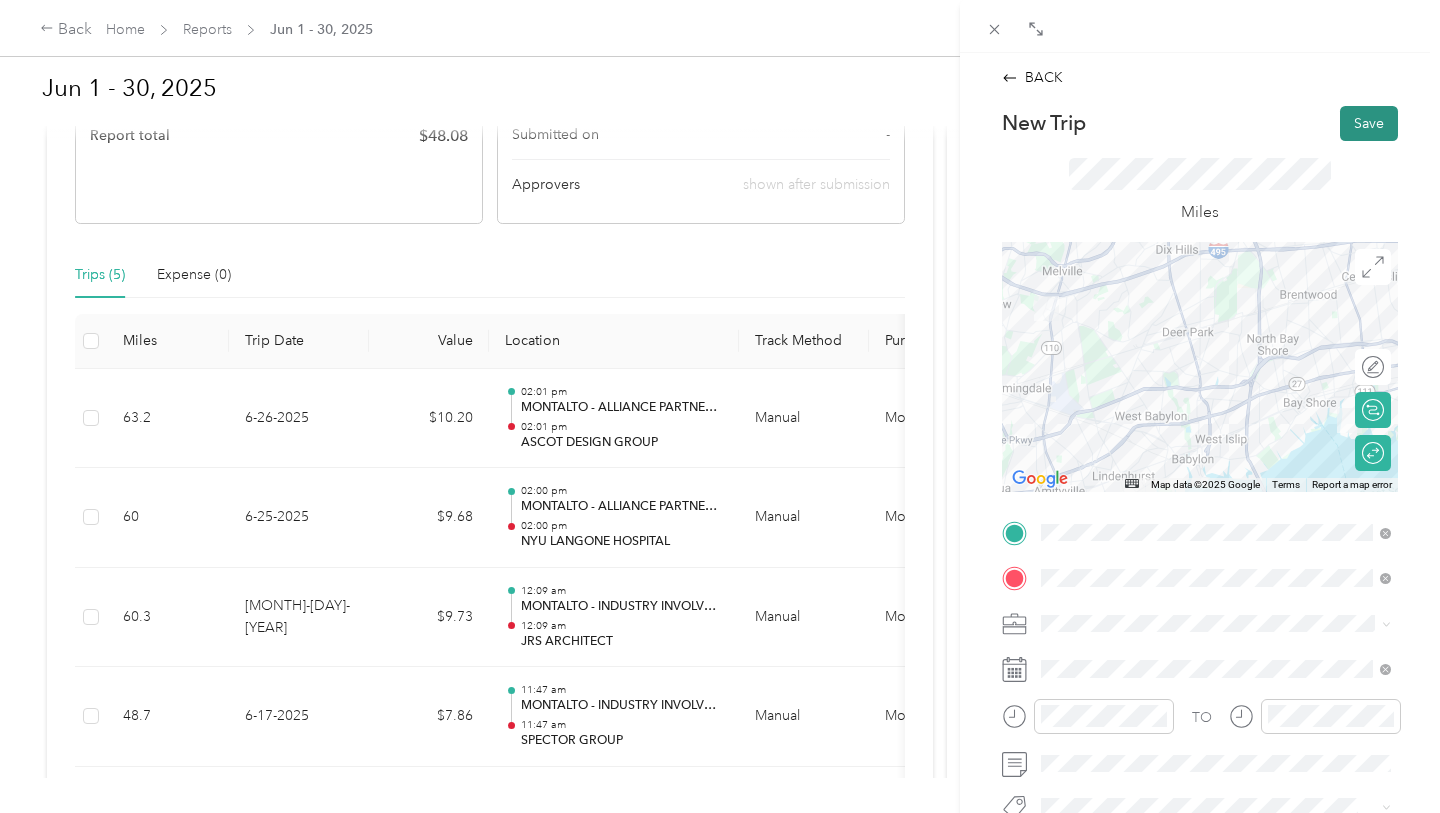 click on "Save" at bounding box center [1369, 123] 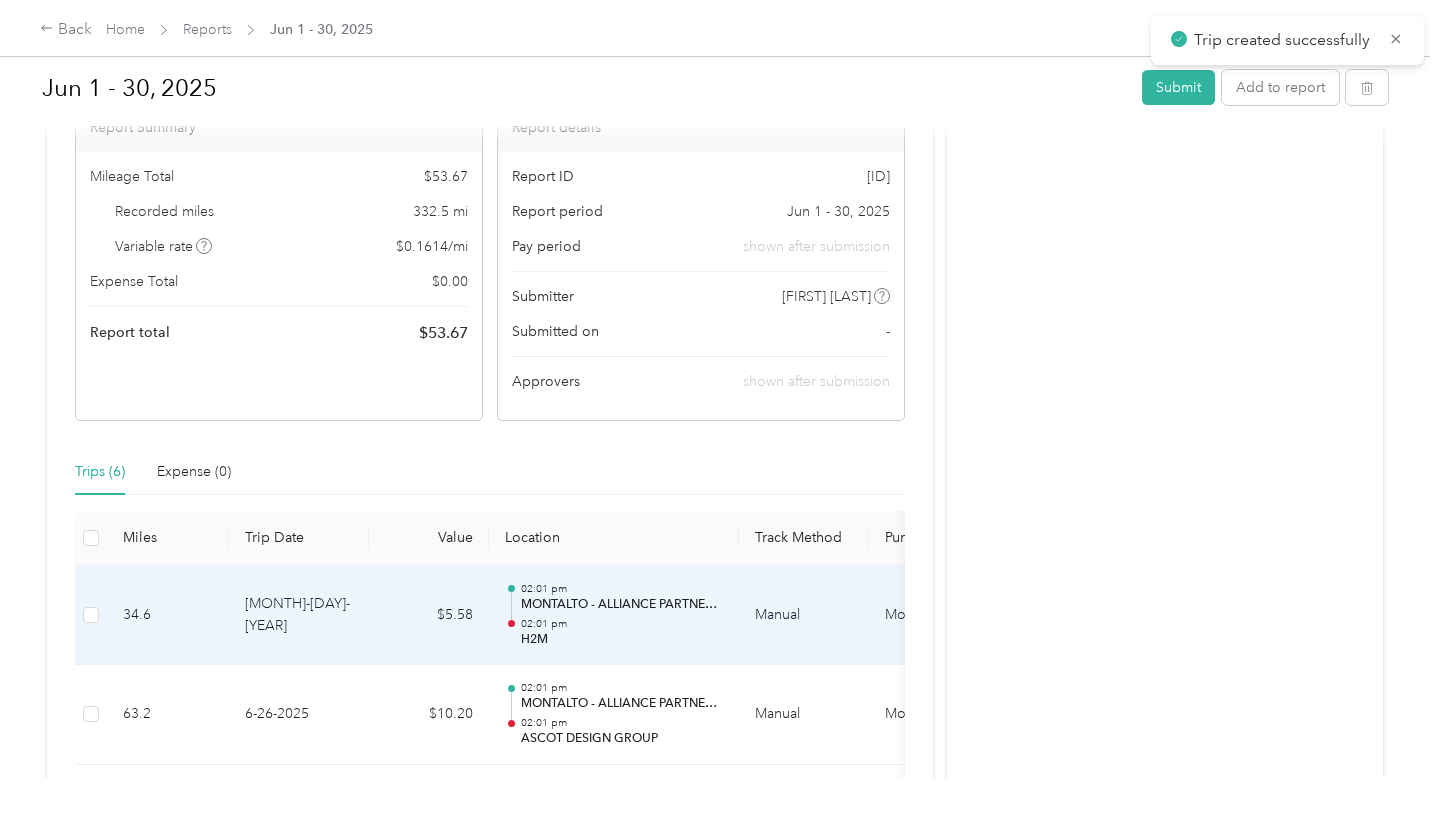 scroll, scrollTop: 190, scrollLeft: 0, axis: vertical 